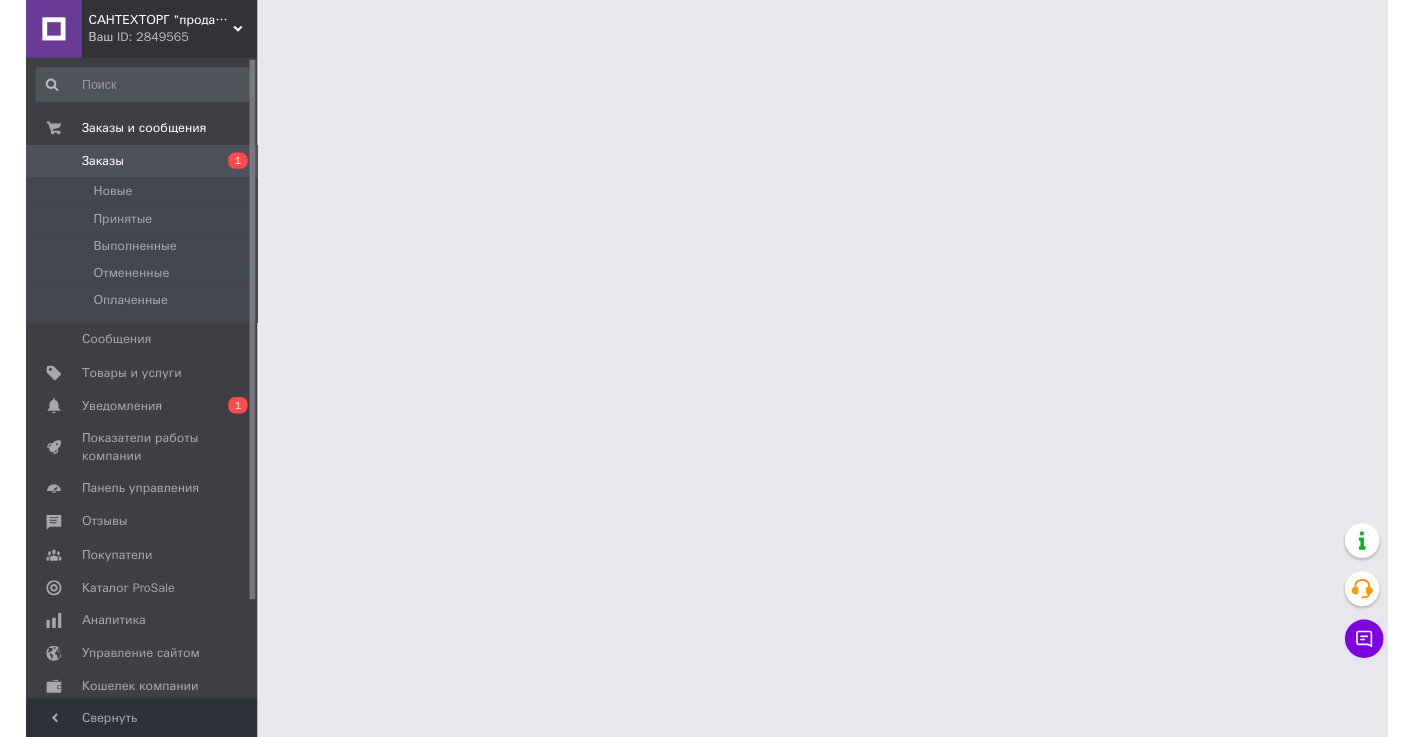 scroll, scrollTop: 0, scrollLeft: 0, axis: both 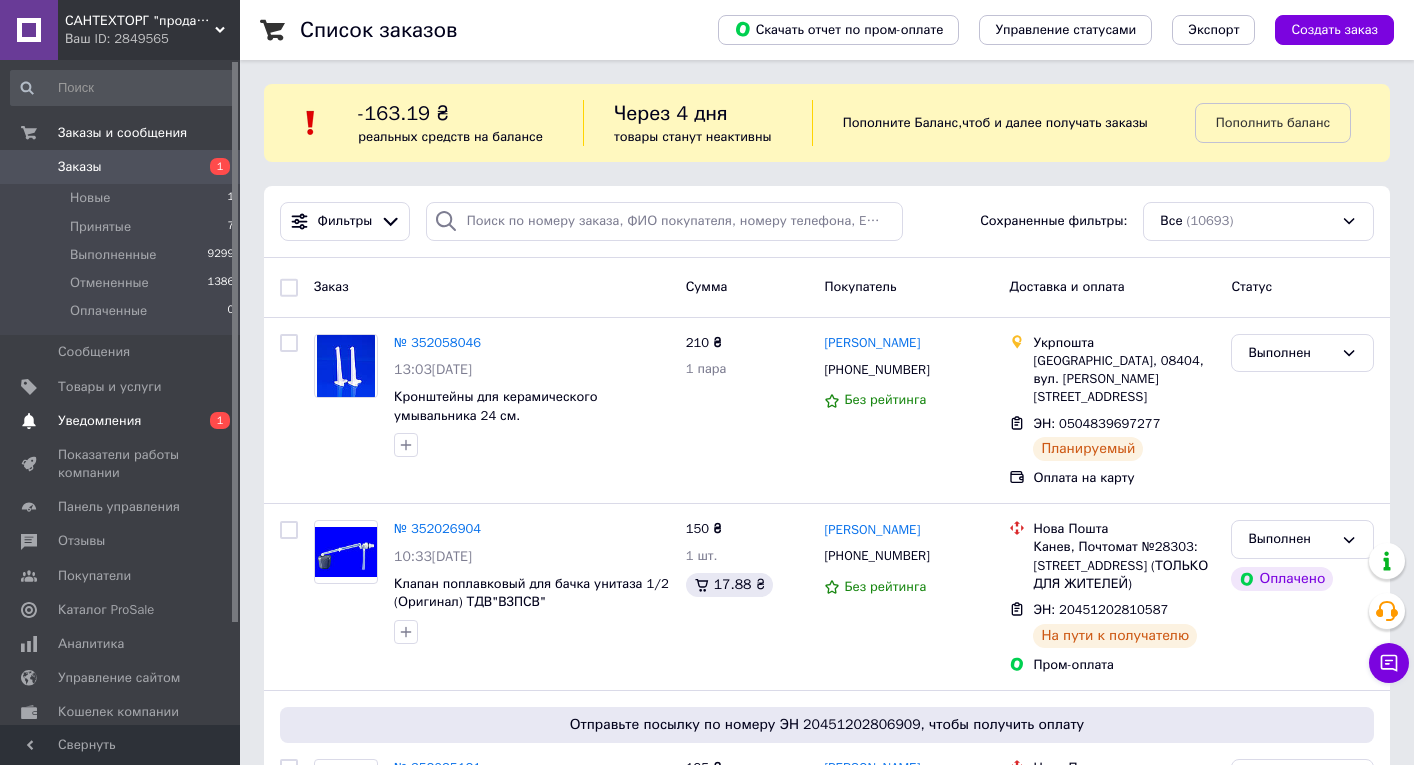 click on "Уведомления" at bounding box center (121, 421) 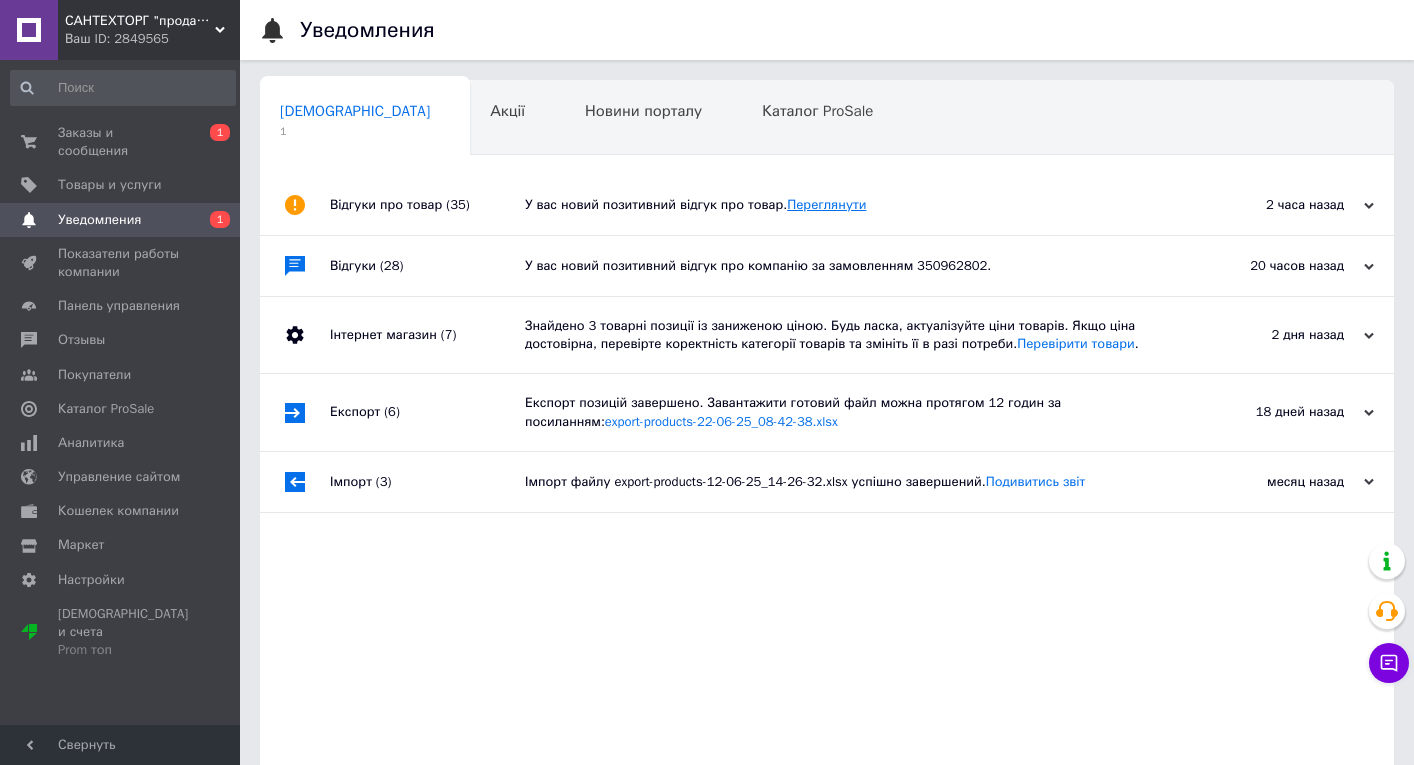 click on "Переглянути" at bounding box center (826, 204) 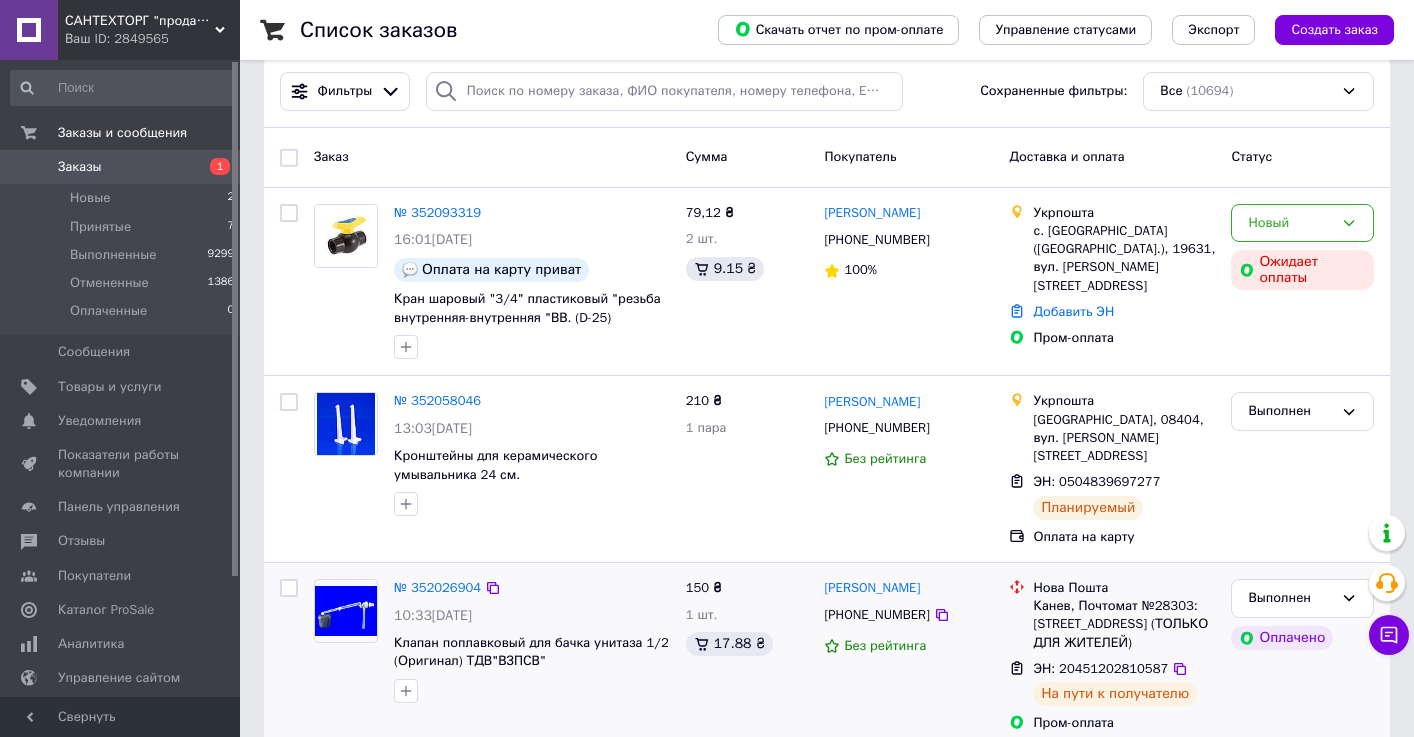 scroll, scrollTop: 131, scrollLeft: 0, axis: vertical 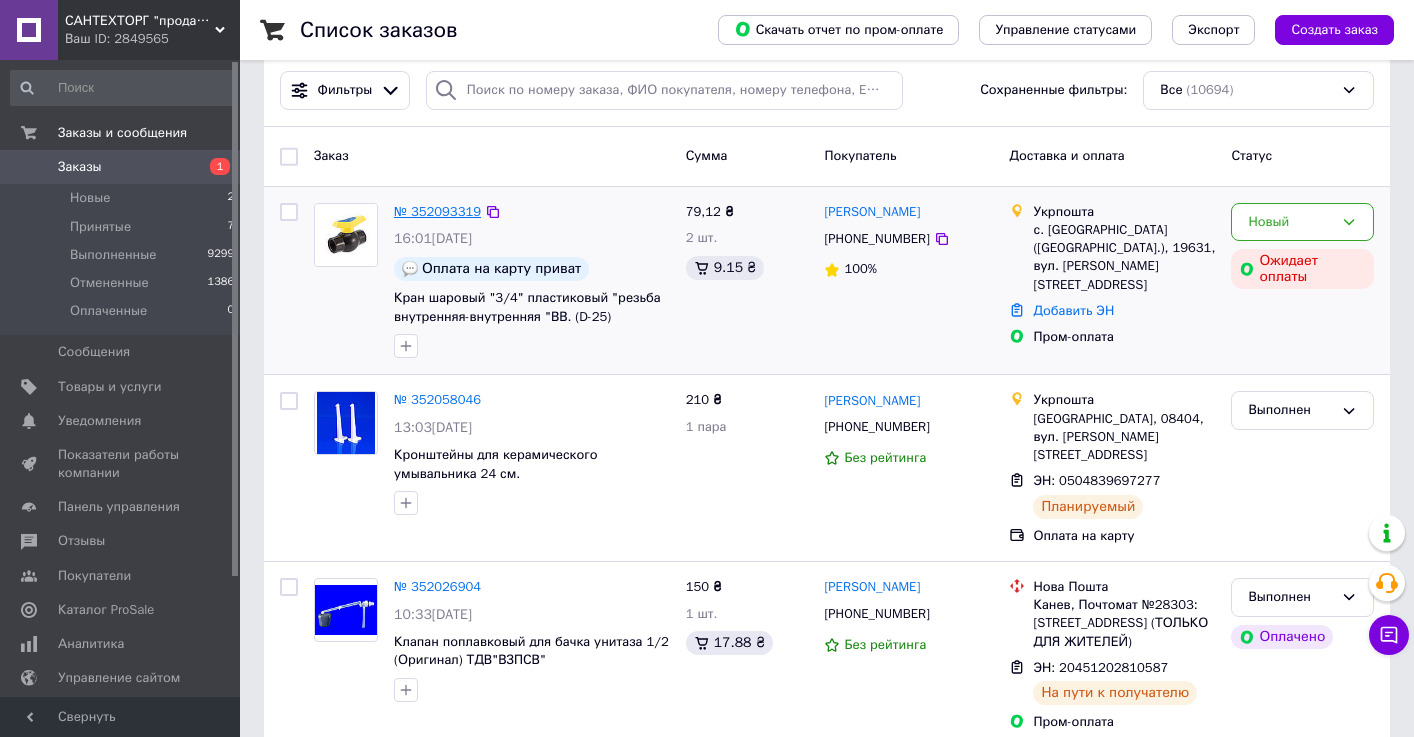 click on "№ 352093319" at bounding box center [437, 211] 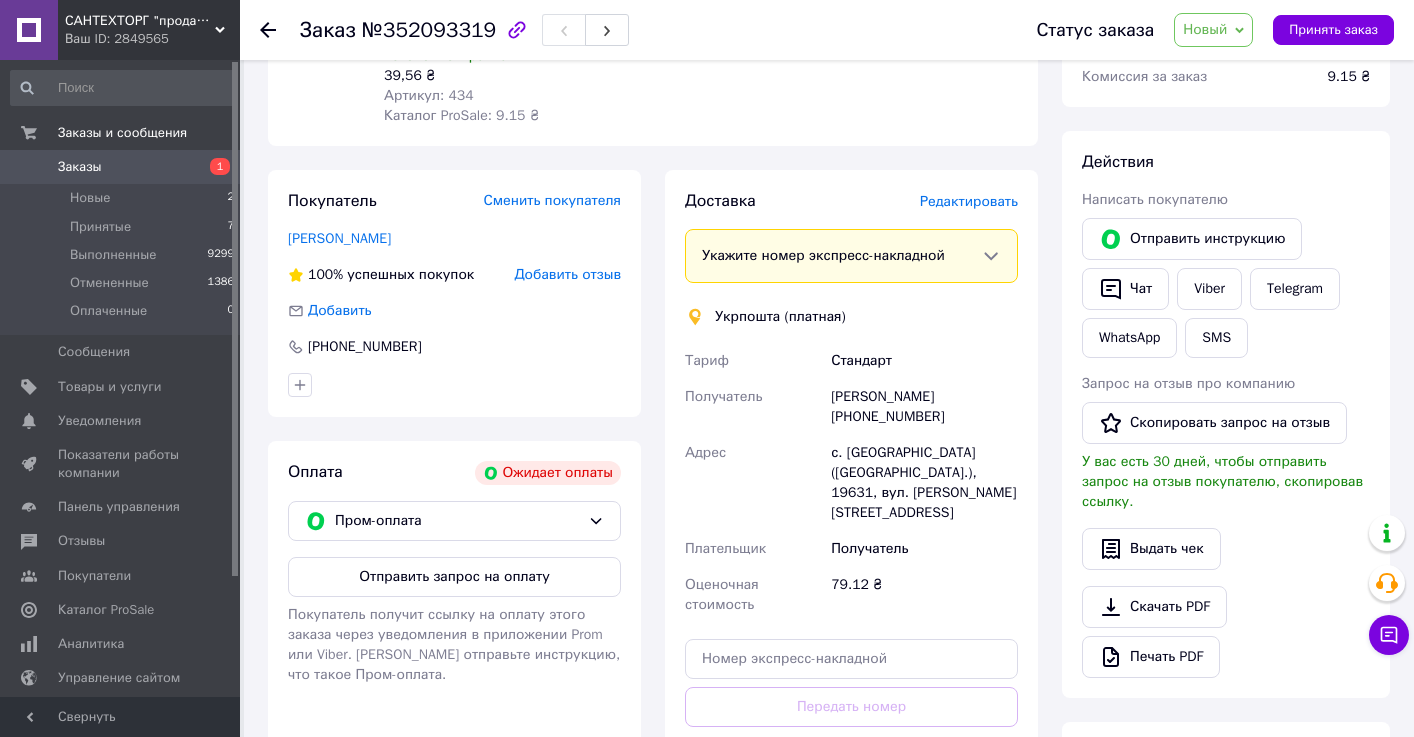 scroll, scrollTop: 355, scrollLeft: 0, axis: vertical 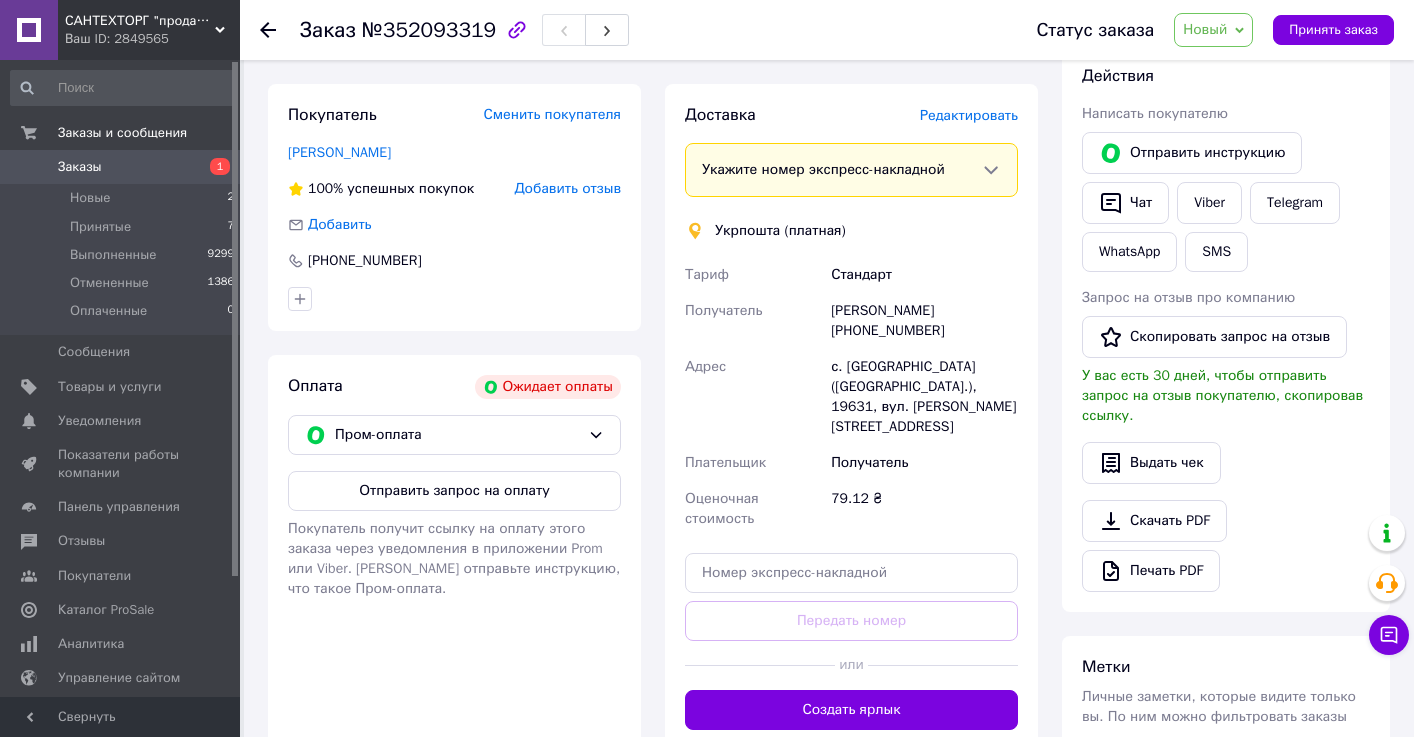 click 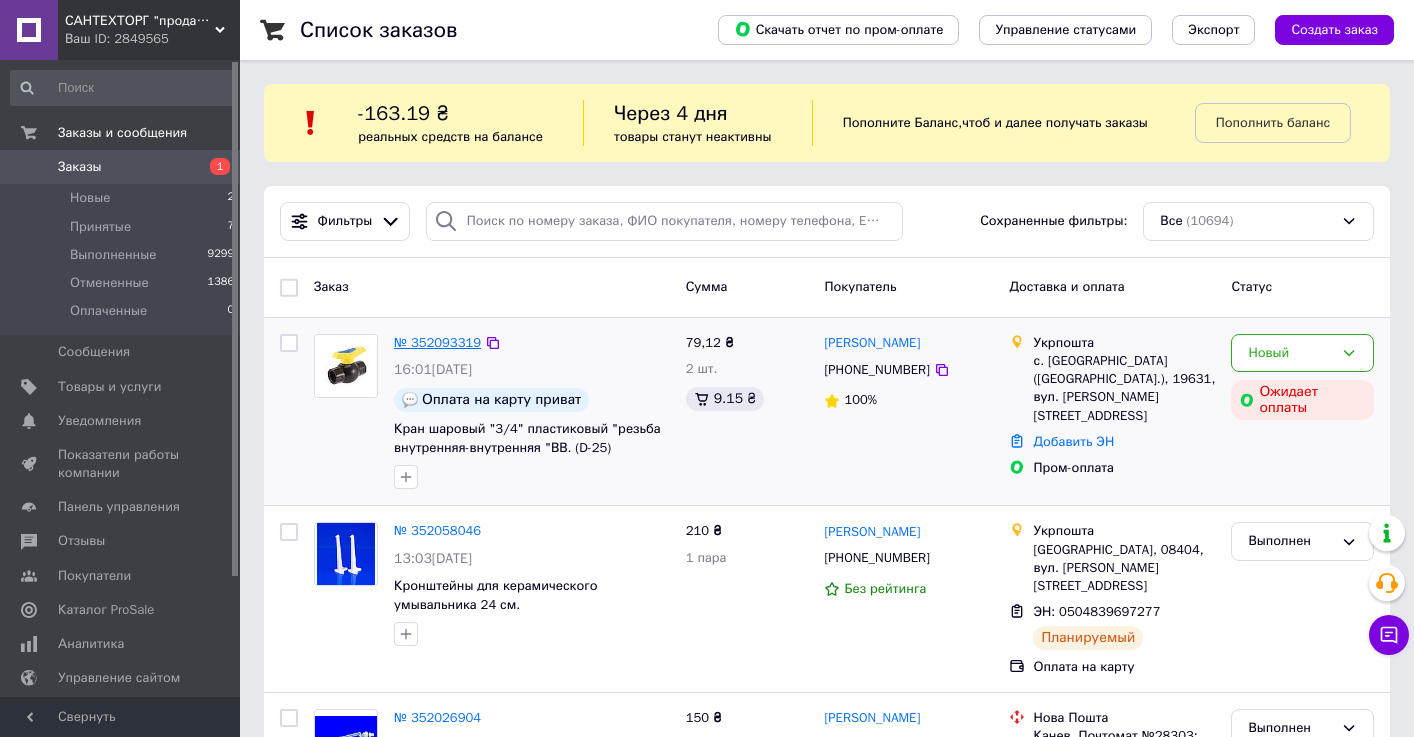 click on "№ 352093319" at bounding box center (437, 342) 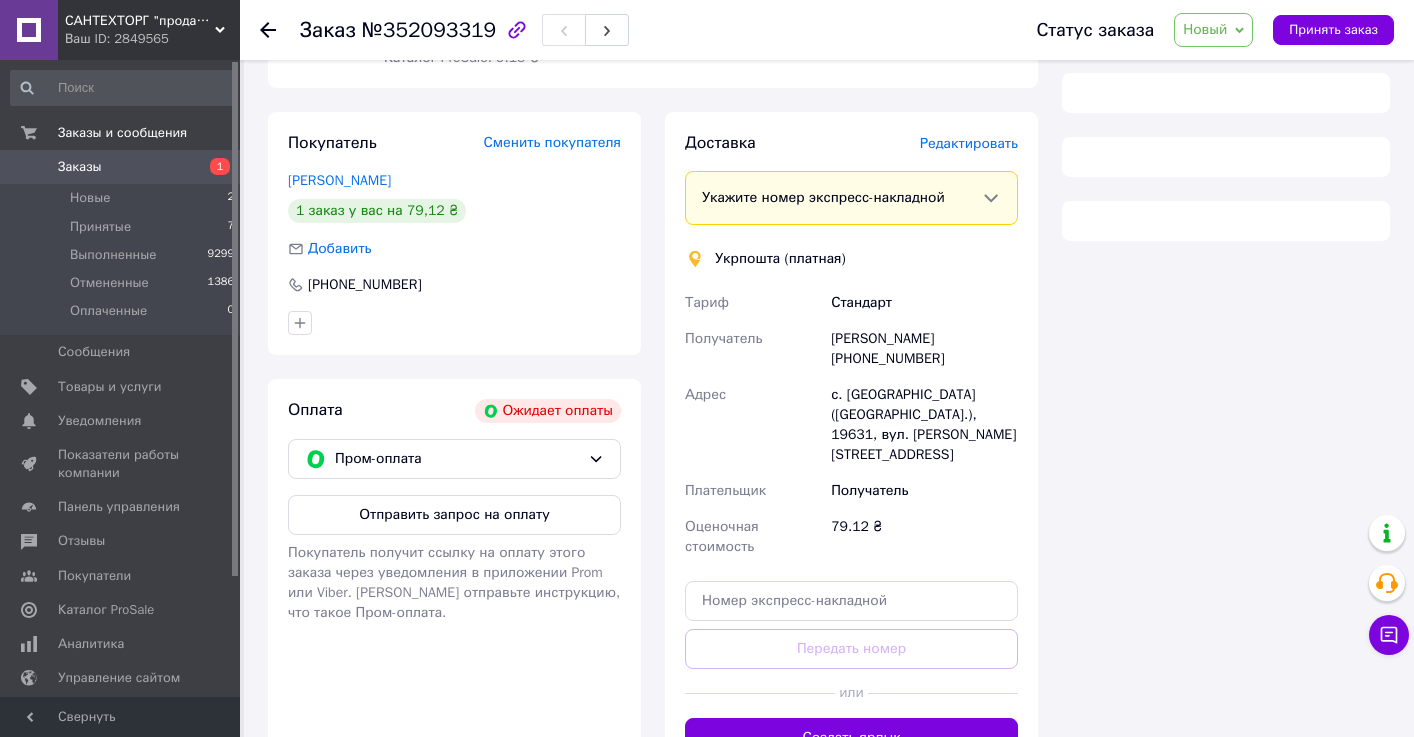 scroll, scrollTop: 342, scrollLeft: 0, axis: vertical 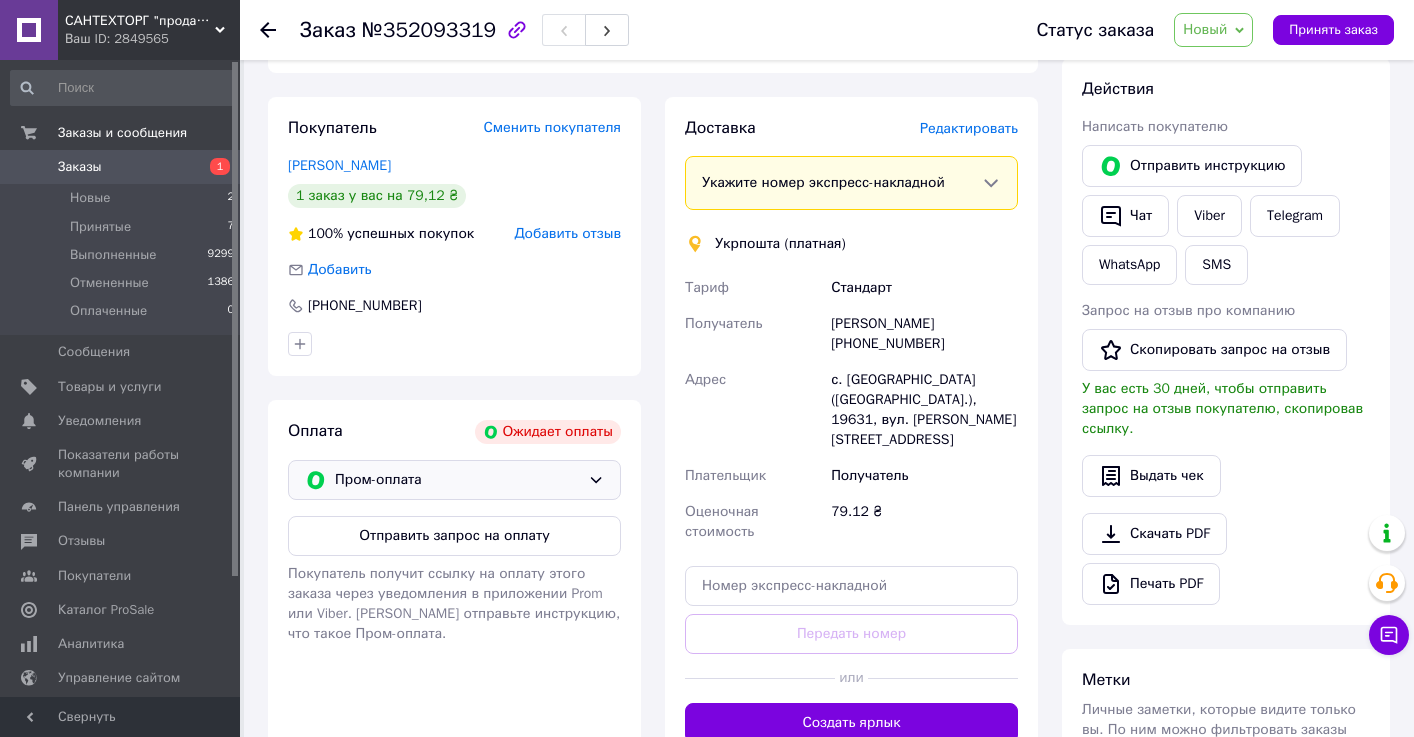 click on "Пром-оплата" at bounding box center [454, 480] 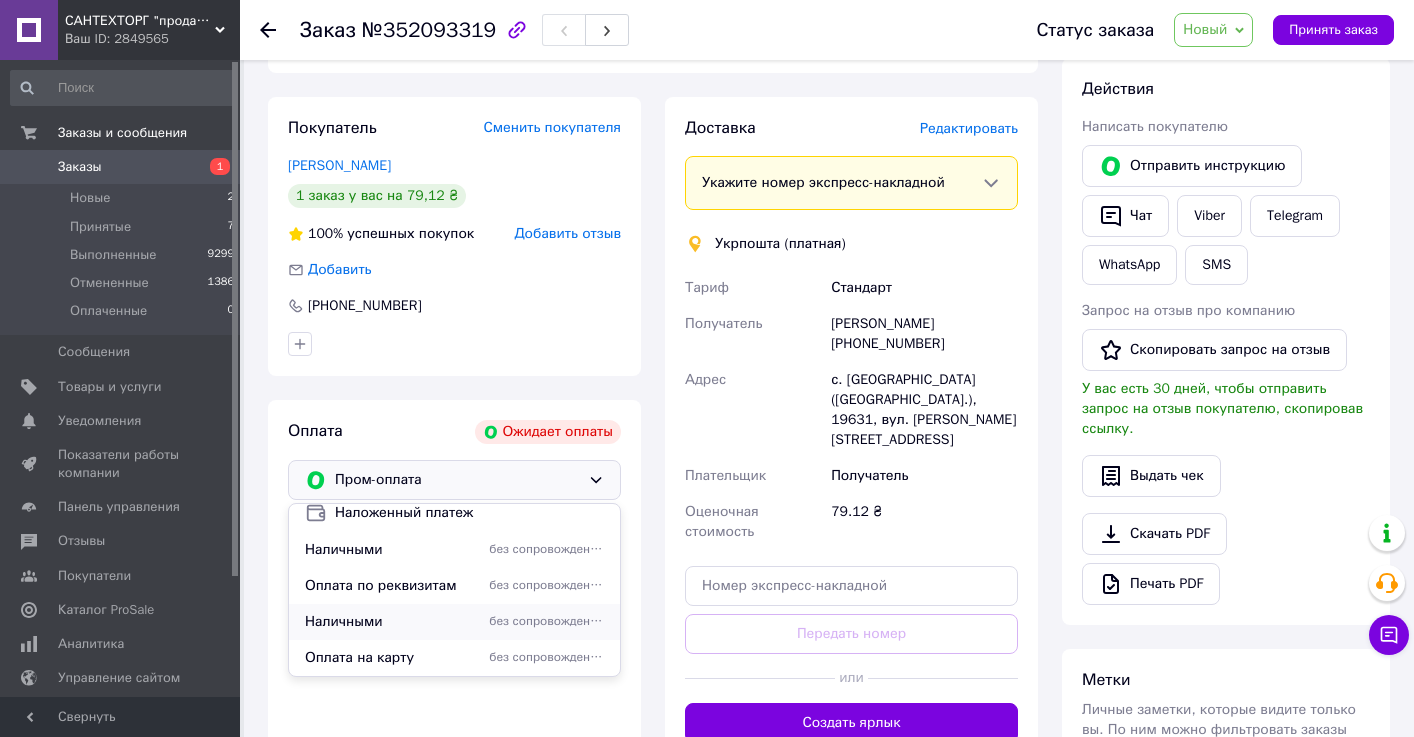 scroll, scrollTop: 48, scrollLeft: 0, axis: vertical 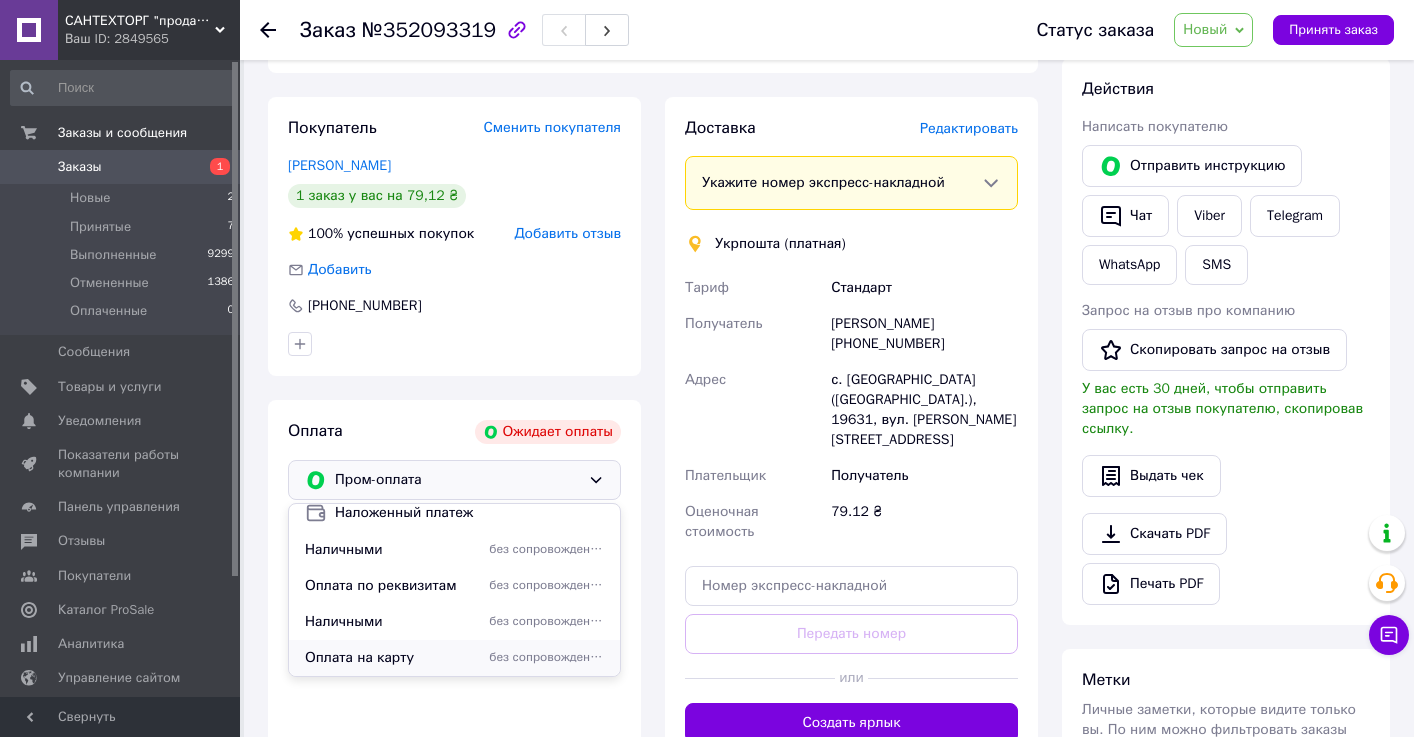 click on "Оплата на карту" at bounding box center (393, 658) 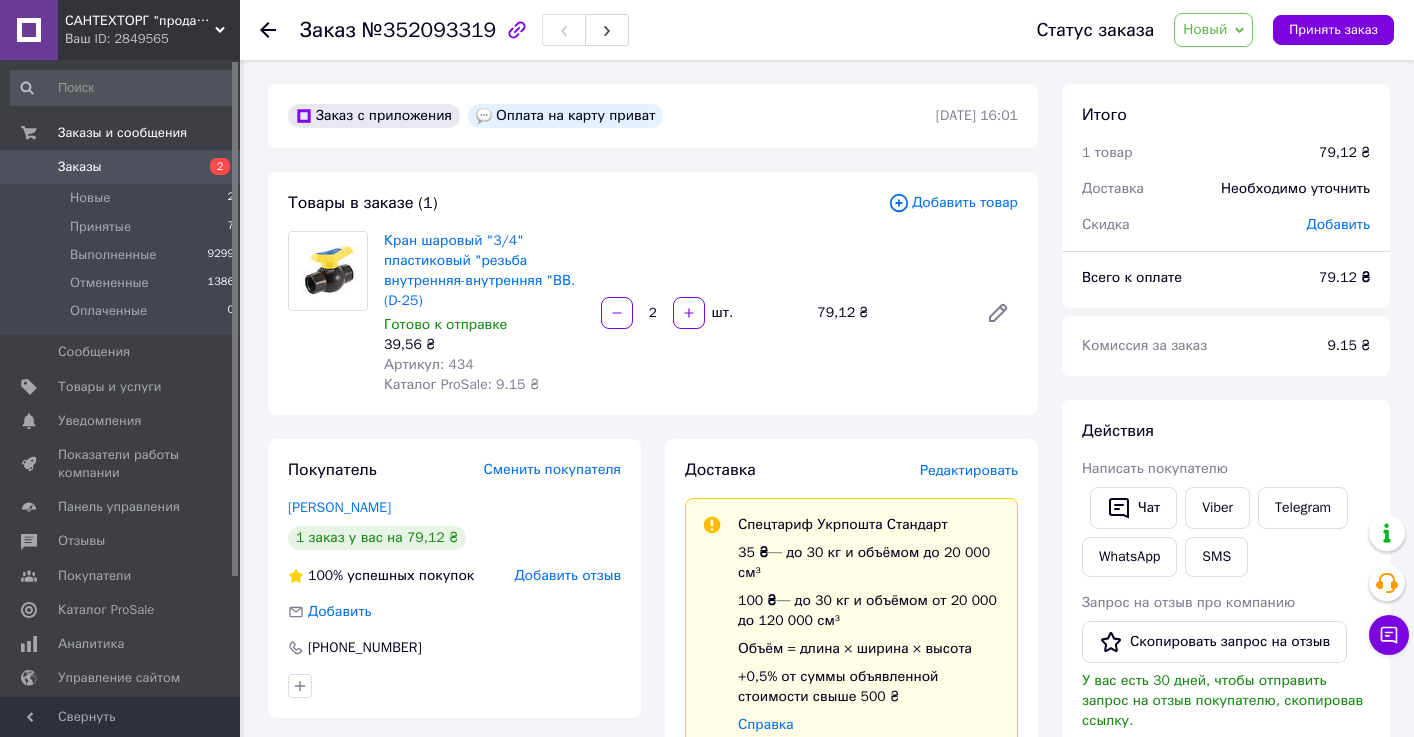 scroll, scrollTop: 0, scrollLeft: 0, axis: both 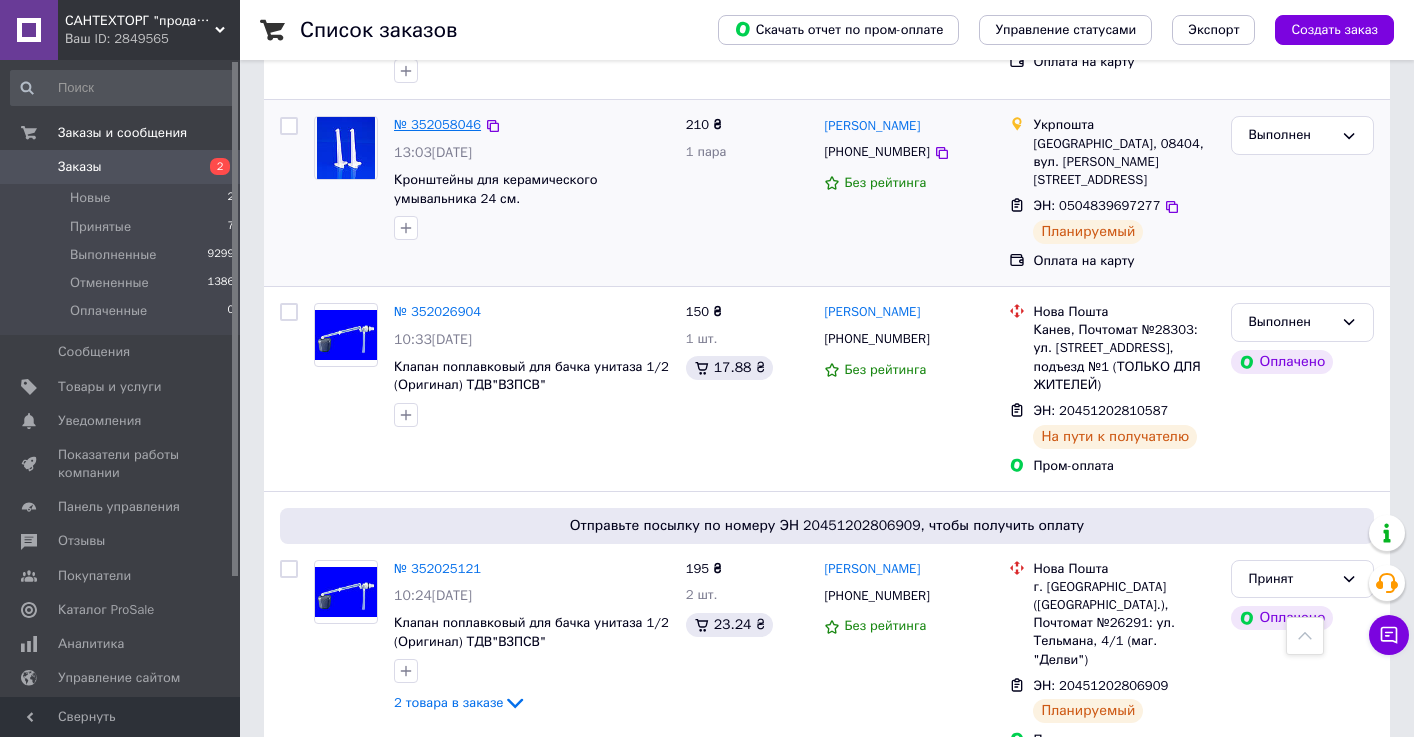 click on "№ 352058046" at bounding box center [437, 124] 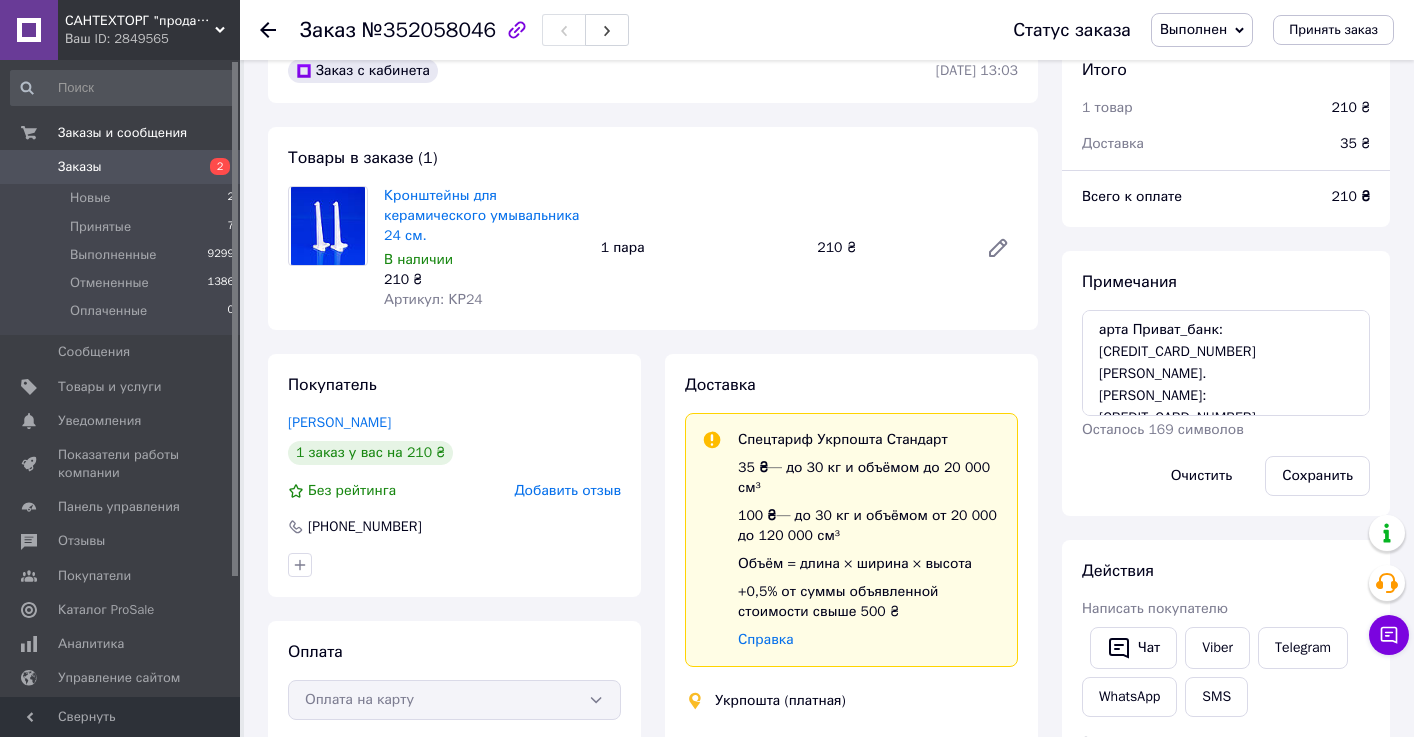 scroll, scrollTop: 49, scrollLeft: 0, axis: vertical 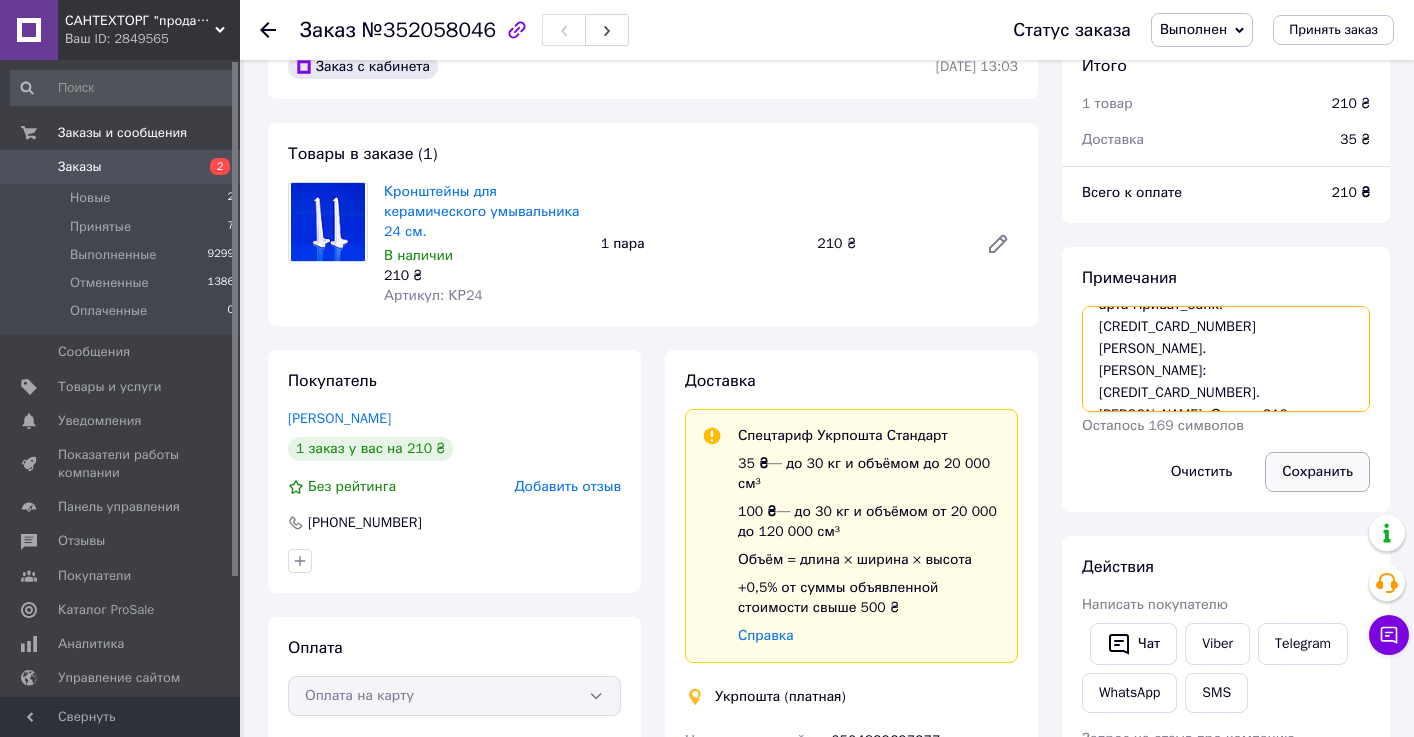 drag, startPoint x: 1097, startPoint y: 324, endPoint x: 1342, endPoint y: 478, distance: 289.38037 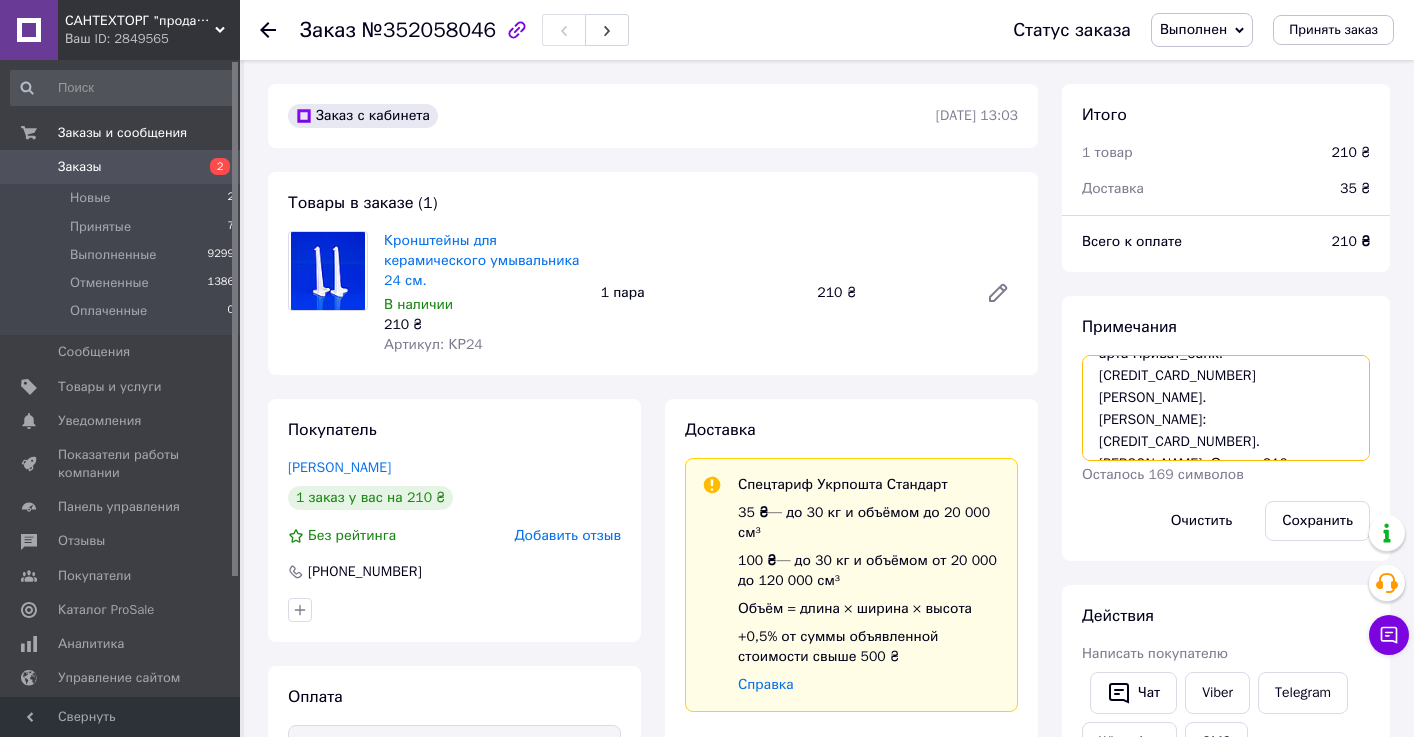scroll, scrollTop: 0, scrollLeft: 0, axis: both 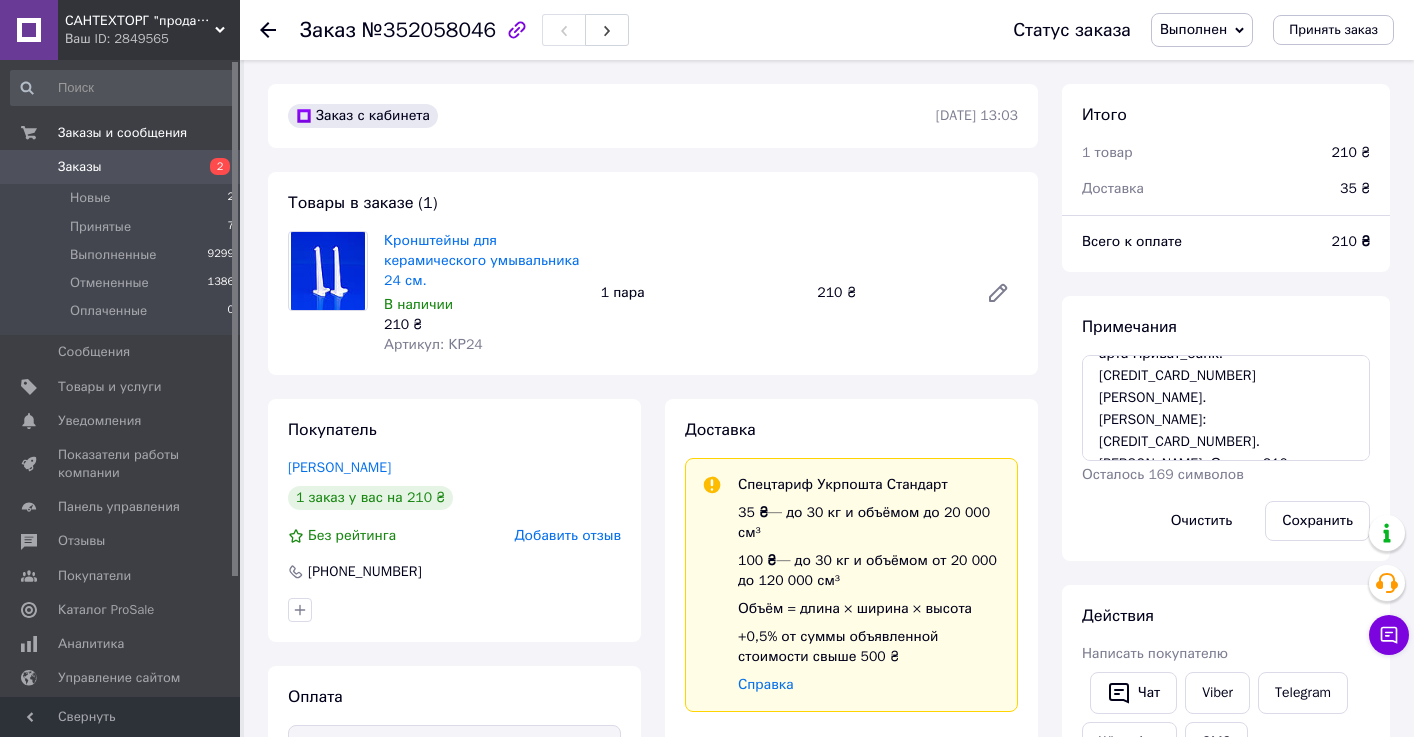 click 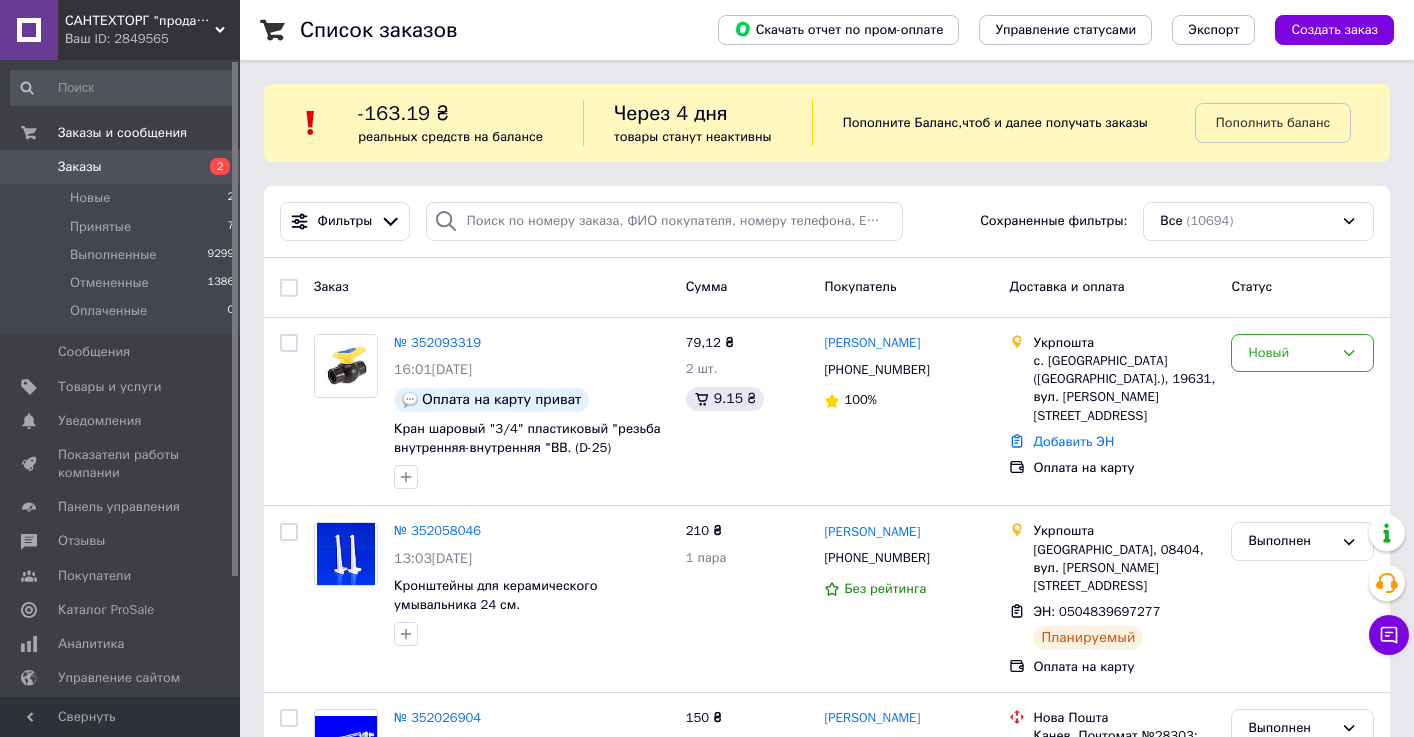 scroll, scrollTop: 6, scrollLeft: 0, axis: vertical 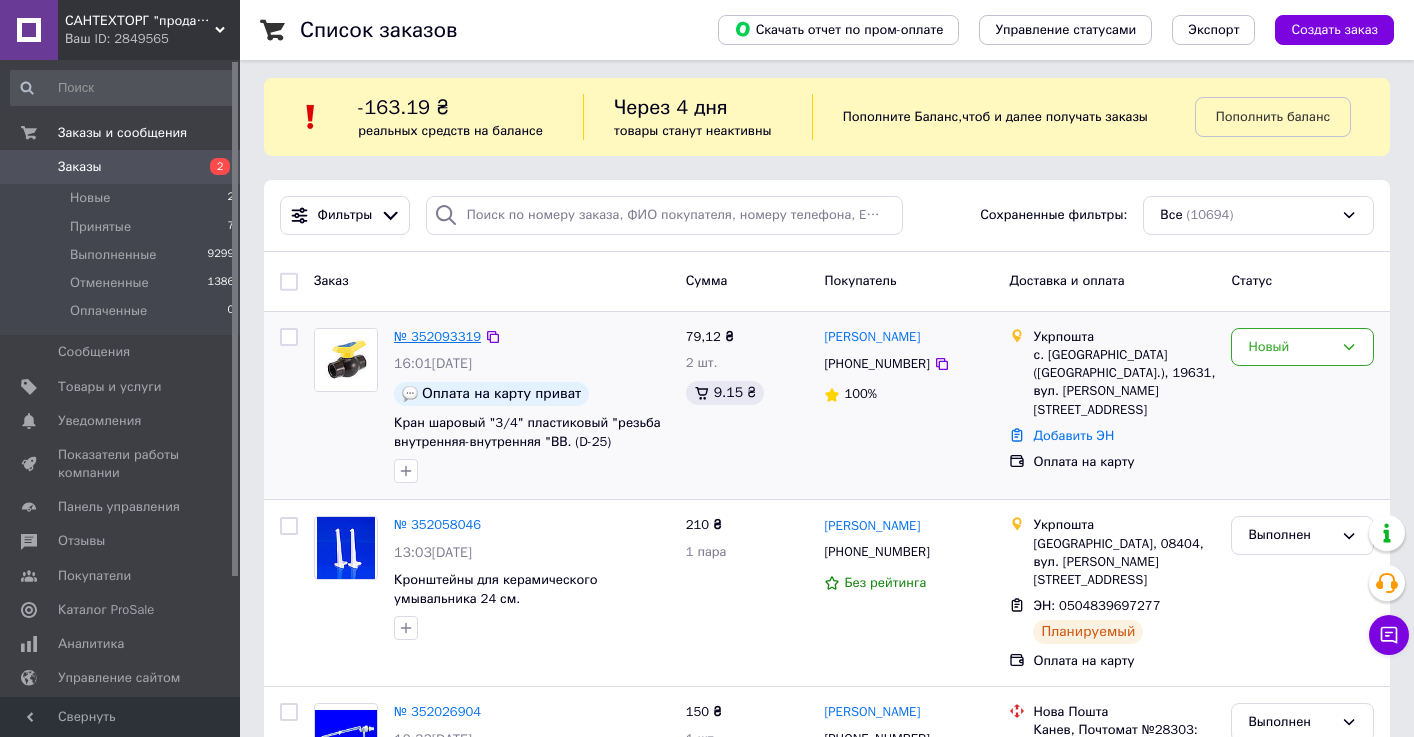 click on "№ 352093319" at bounding box center [437, 336] 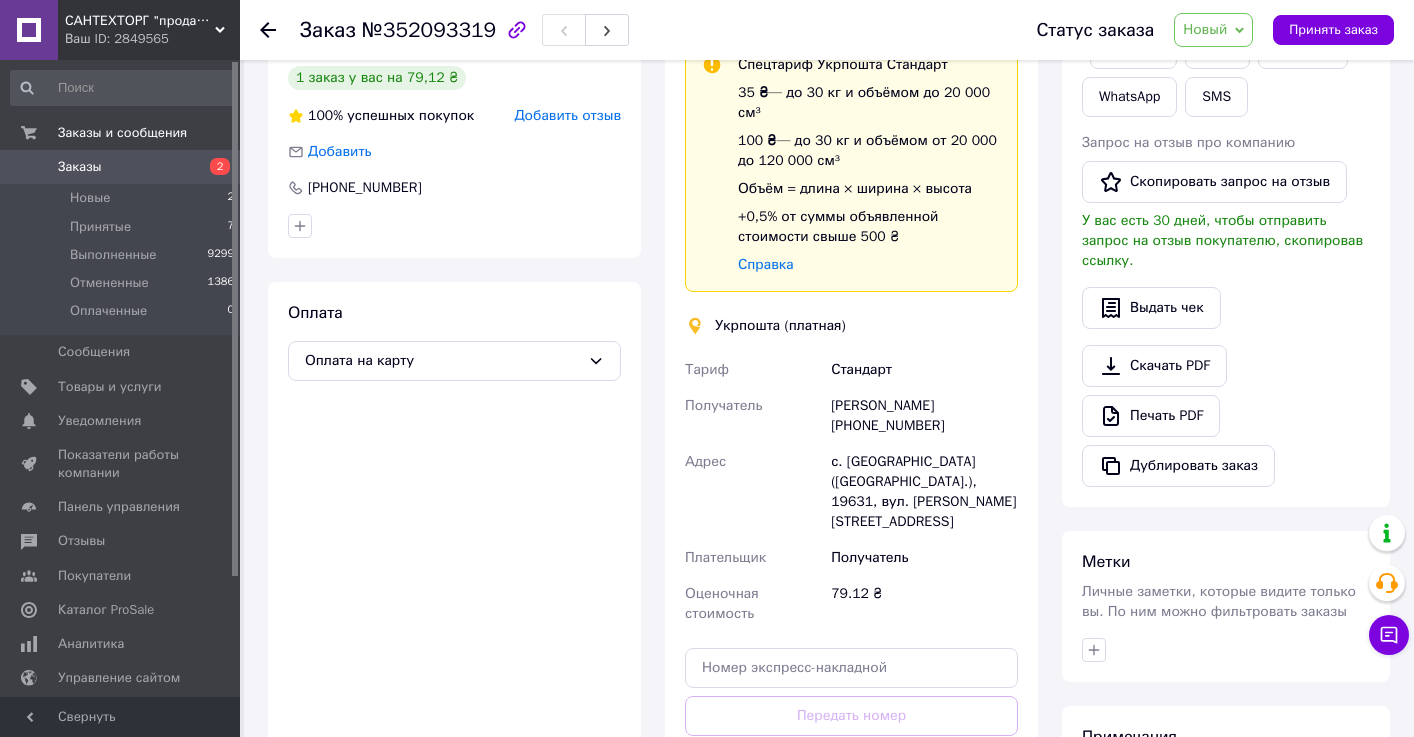 scroll, scrollTop: 715, scrollLeft: 0, axis: vertical 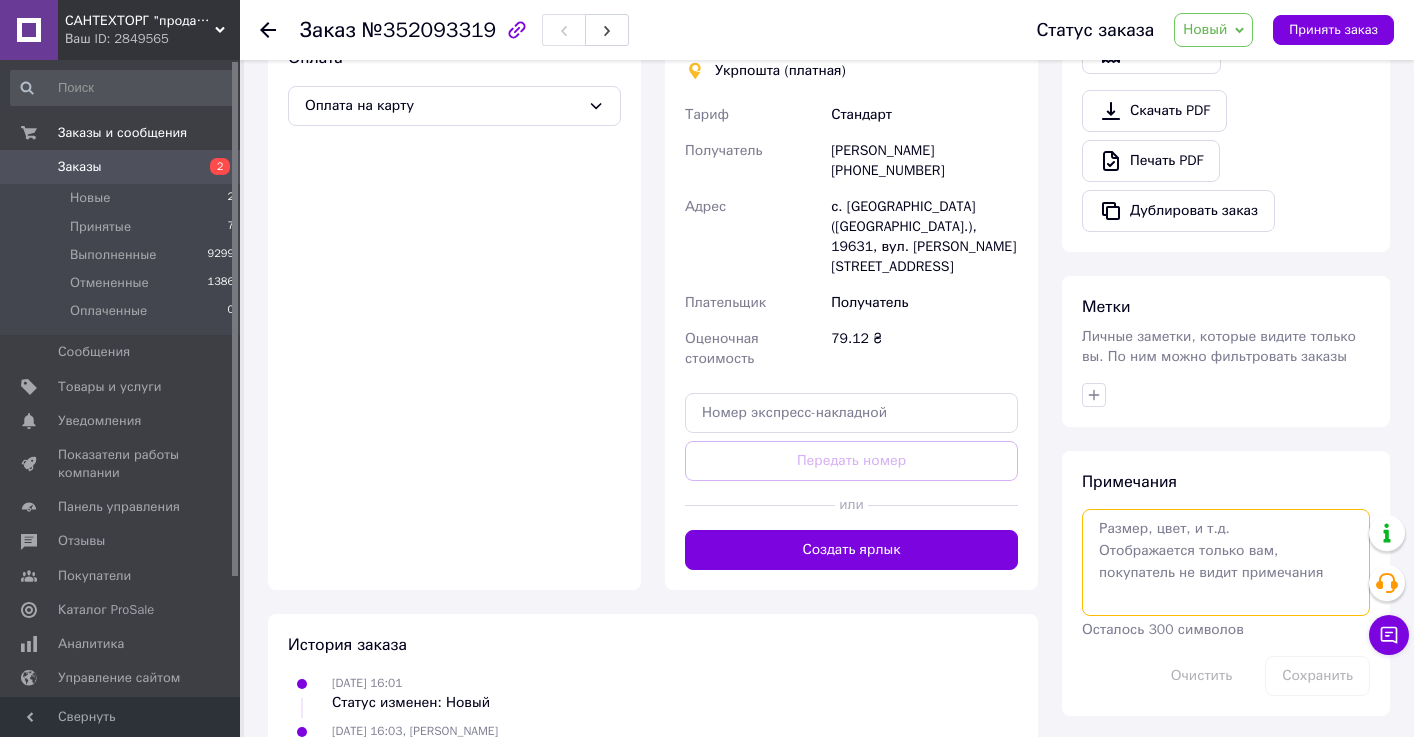 click at bounding box center (1226, 562) 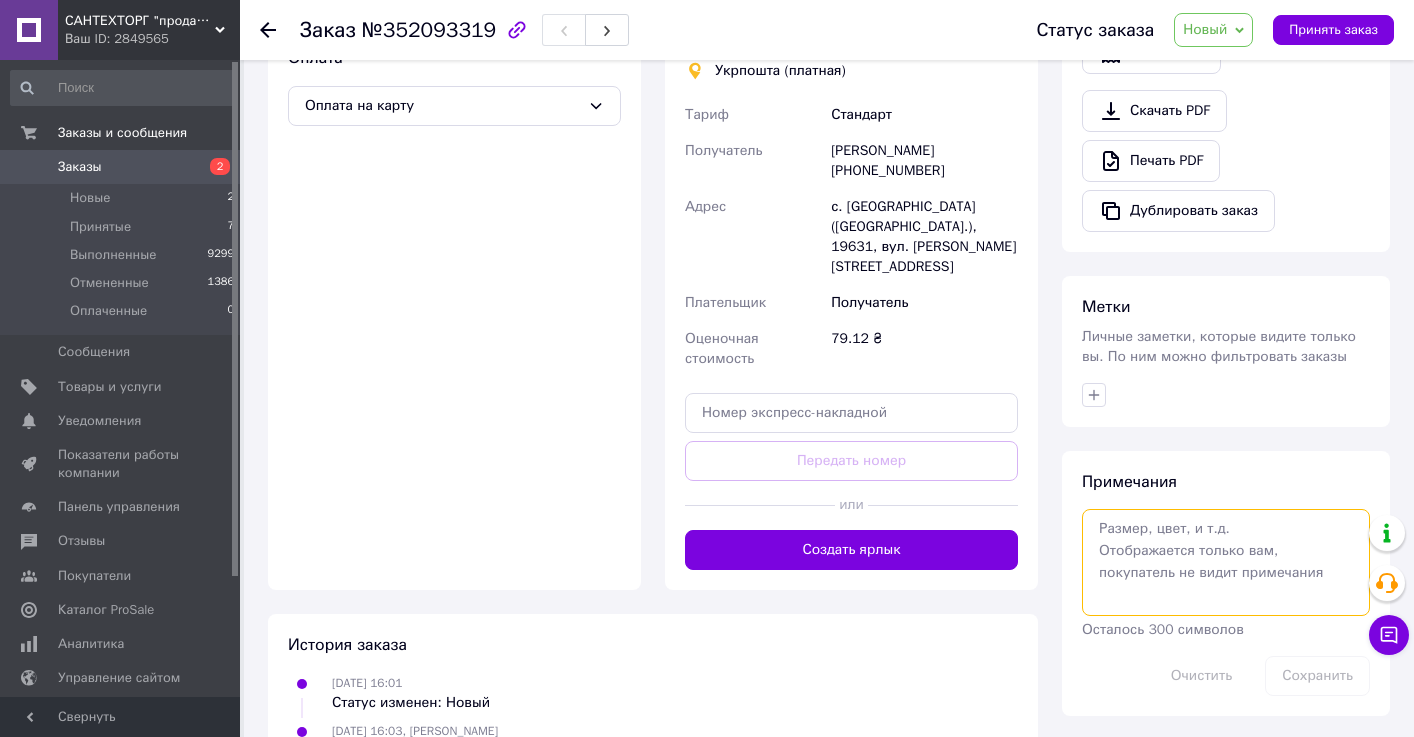 paste on "арта Приват_банк: 5363 5421 0353 0730 Серафінович Сергій.
Карта Моно_банк: 4441 1110 0093 8013. Серафінович Сергій. Оплата 210 грн." 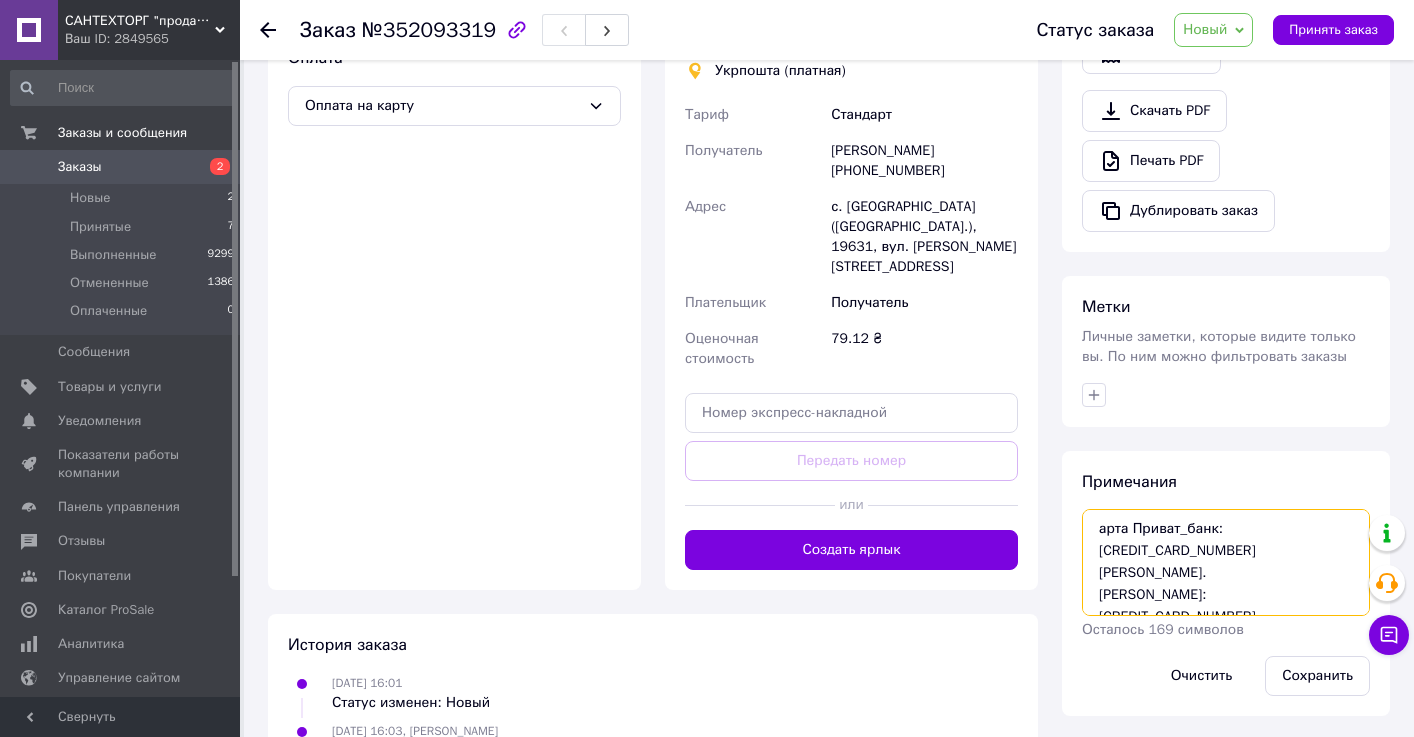 scroll, scrollTop: 0, scrollLeft: 0, axis: both 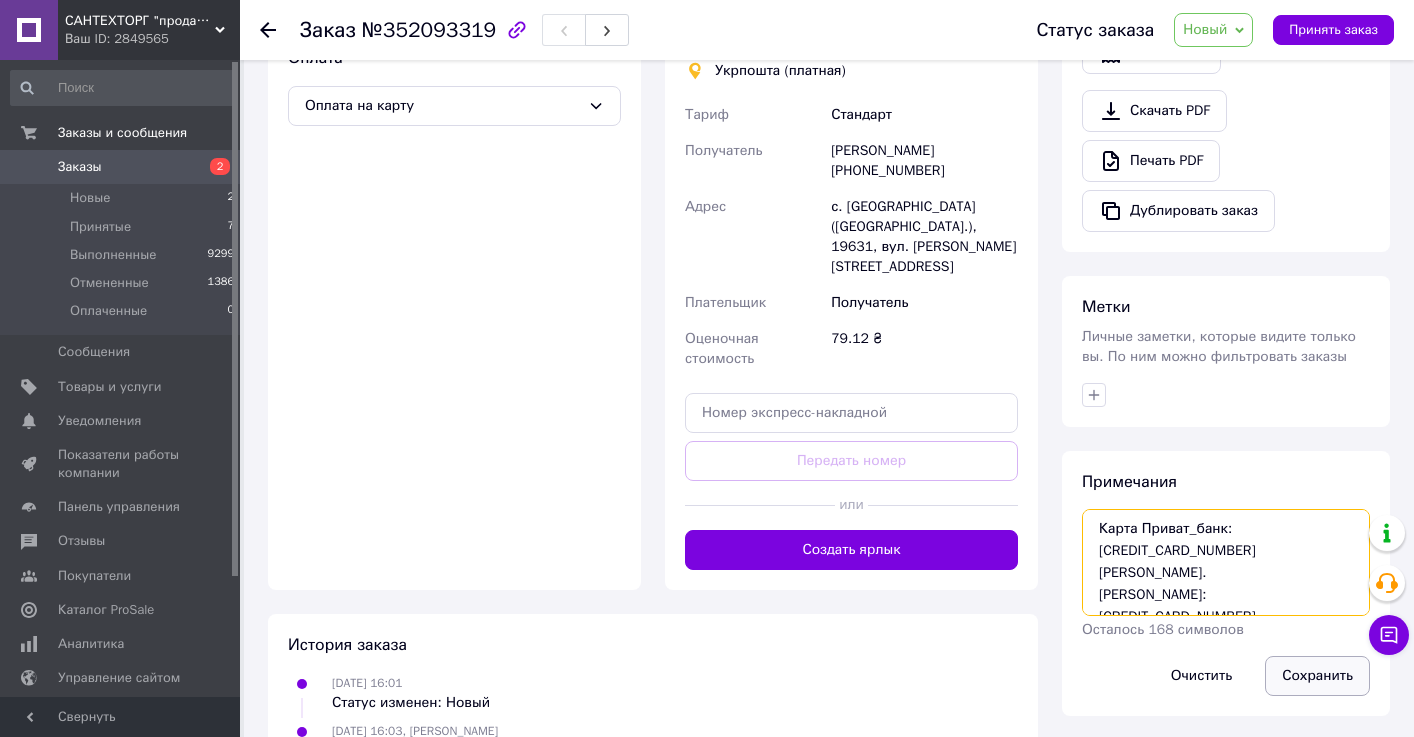 type on "Карта Приват_банк: 5363 5421 0353 0730 Серафінович Сергій.
Карта Моно_банк: 4441 1110 0093 8013. Серафінович Сергій. Оплата 210 грн." 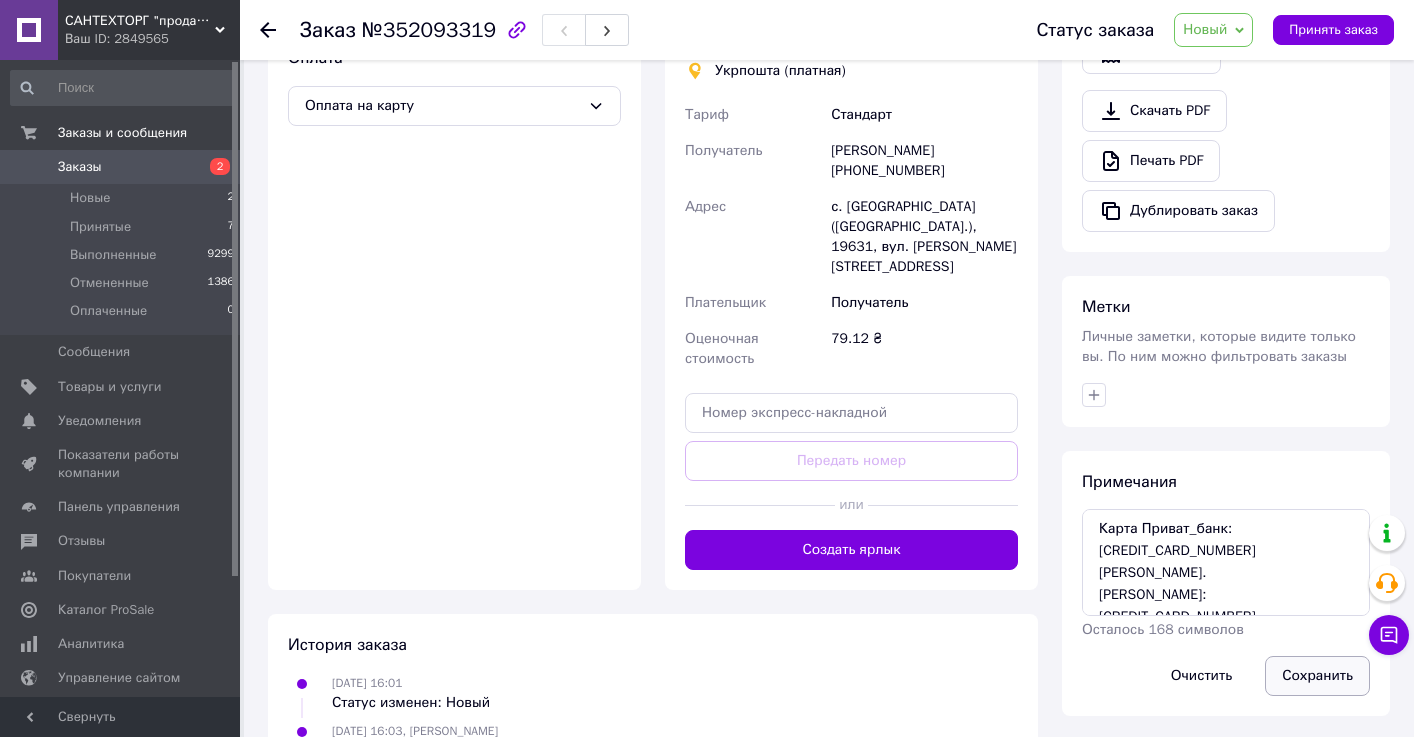 click on "Сохранить" at bounding box center [1317, 676] 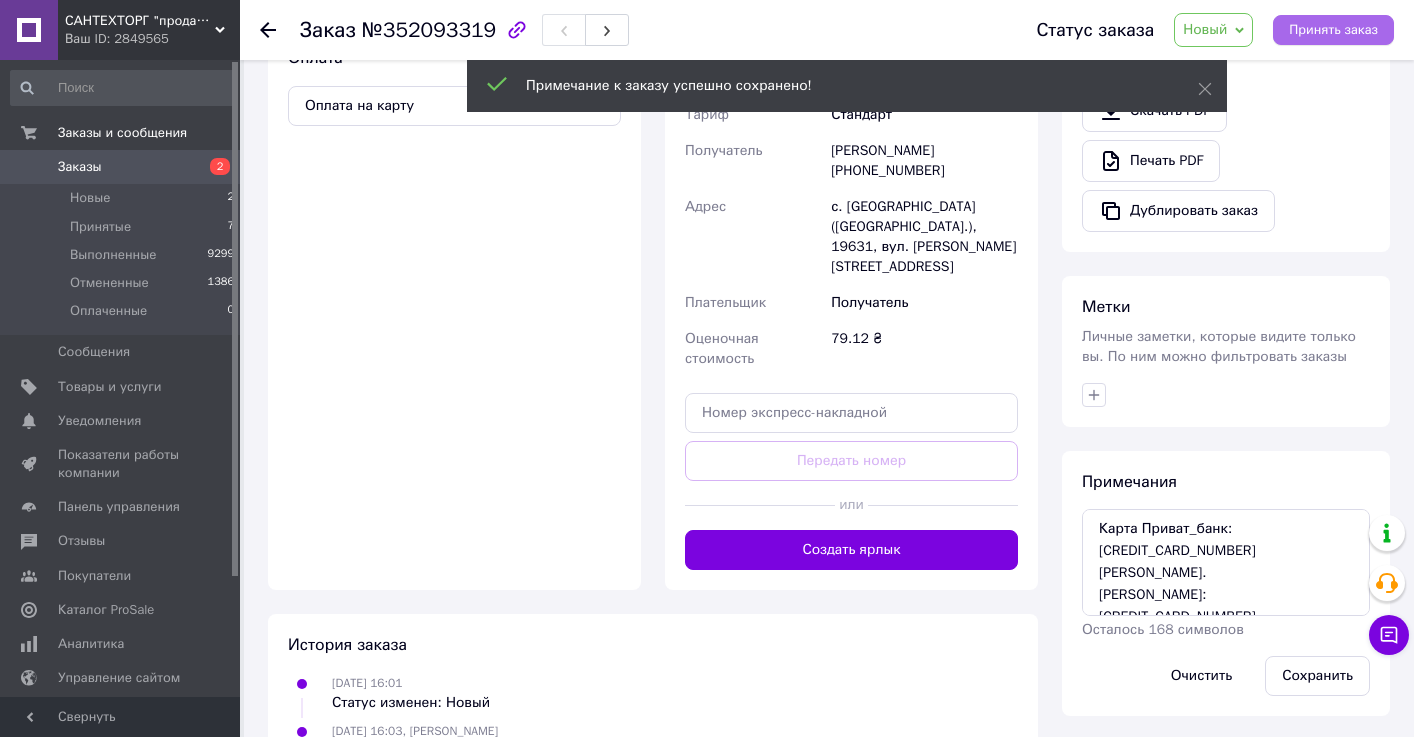 click on "Принять заказ" at bounding box center (1333, 30) 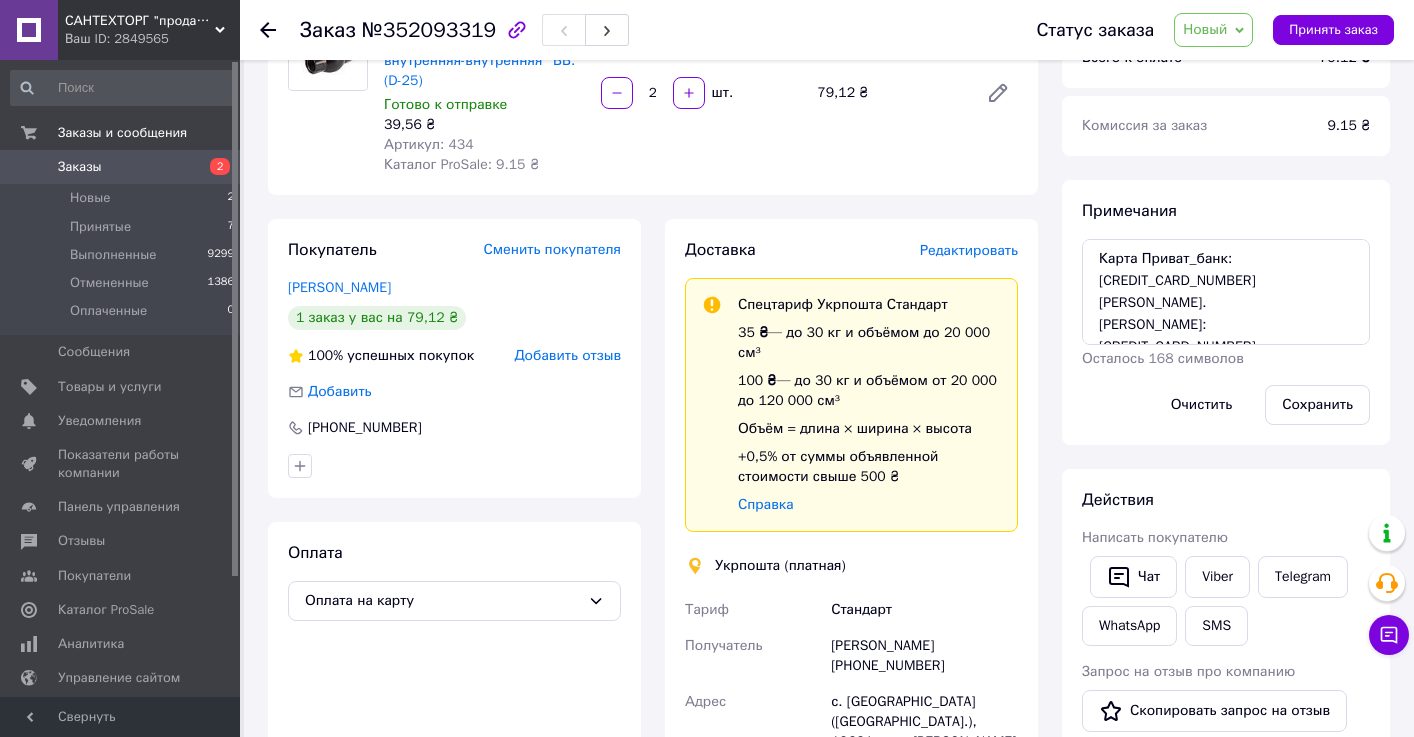 scroll, scrollTop: 178, scrollLeft: 0, axis: vertical 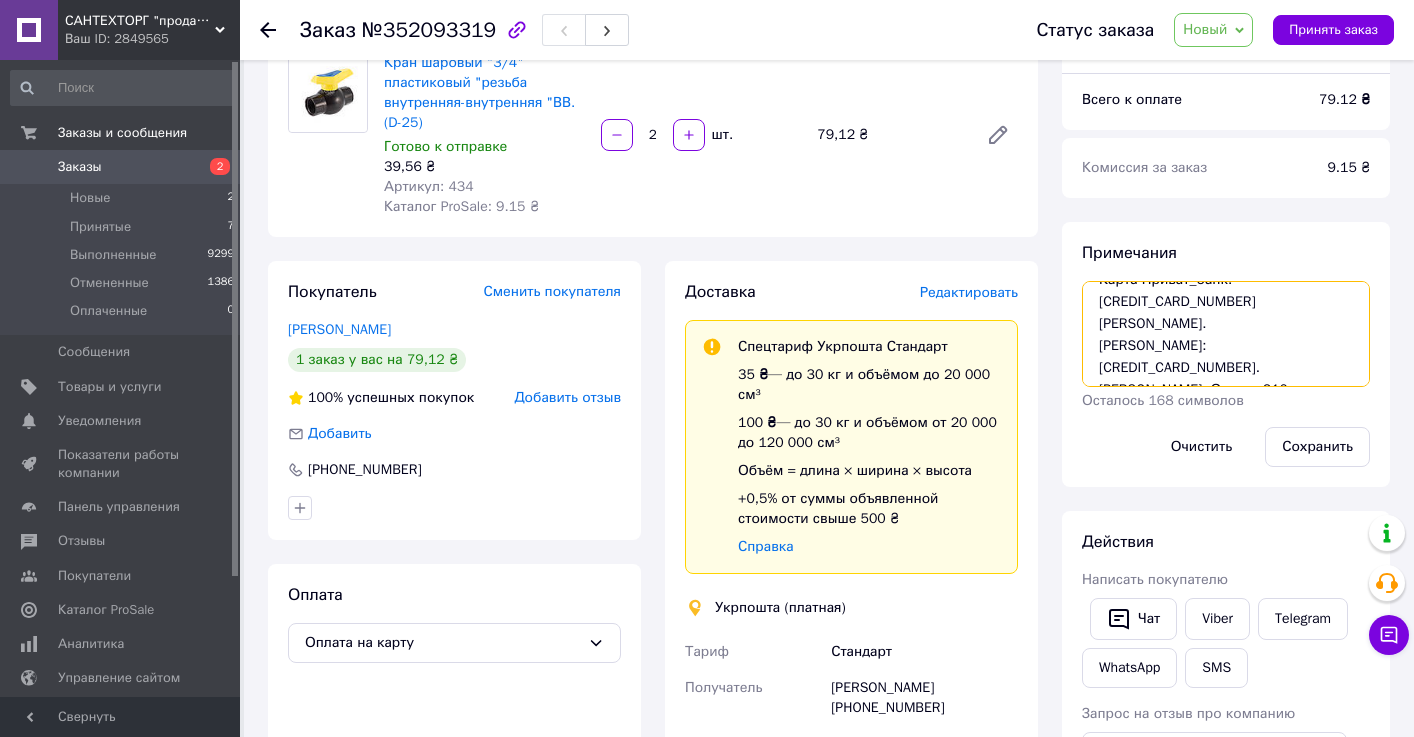 drag, startPoint x: 1092, startPoint y: 298, endPoint x: 1293, endPoint y: 584, distance: 349.56686 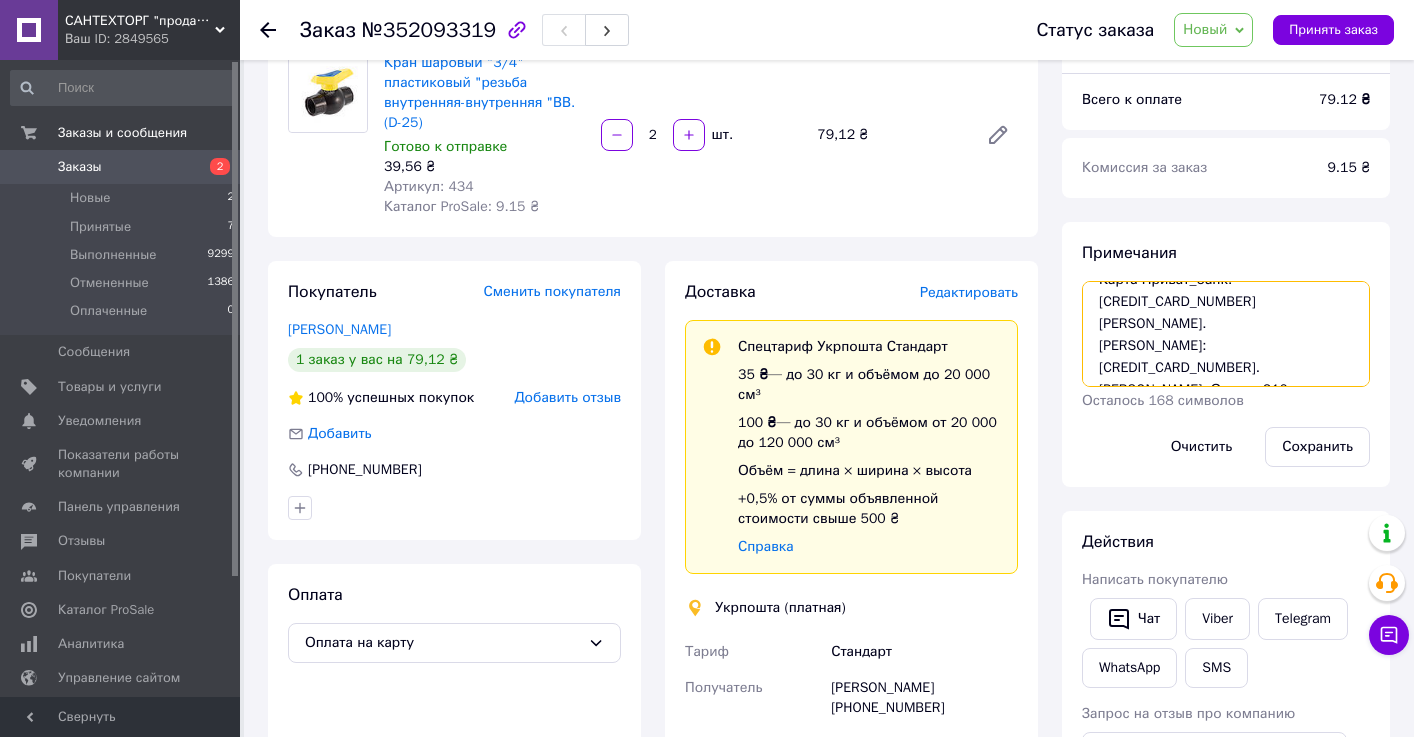 click on "Карта Приват_банк: 5363 5421 0353 0730 Серафінович Сергій.
Карта Моно_банк: 4441 1110 0093 8013. Серафінович Сергій. Оплата 210 грн." at bounding box center [1226, 334] 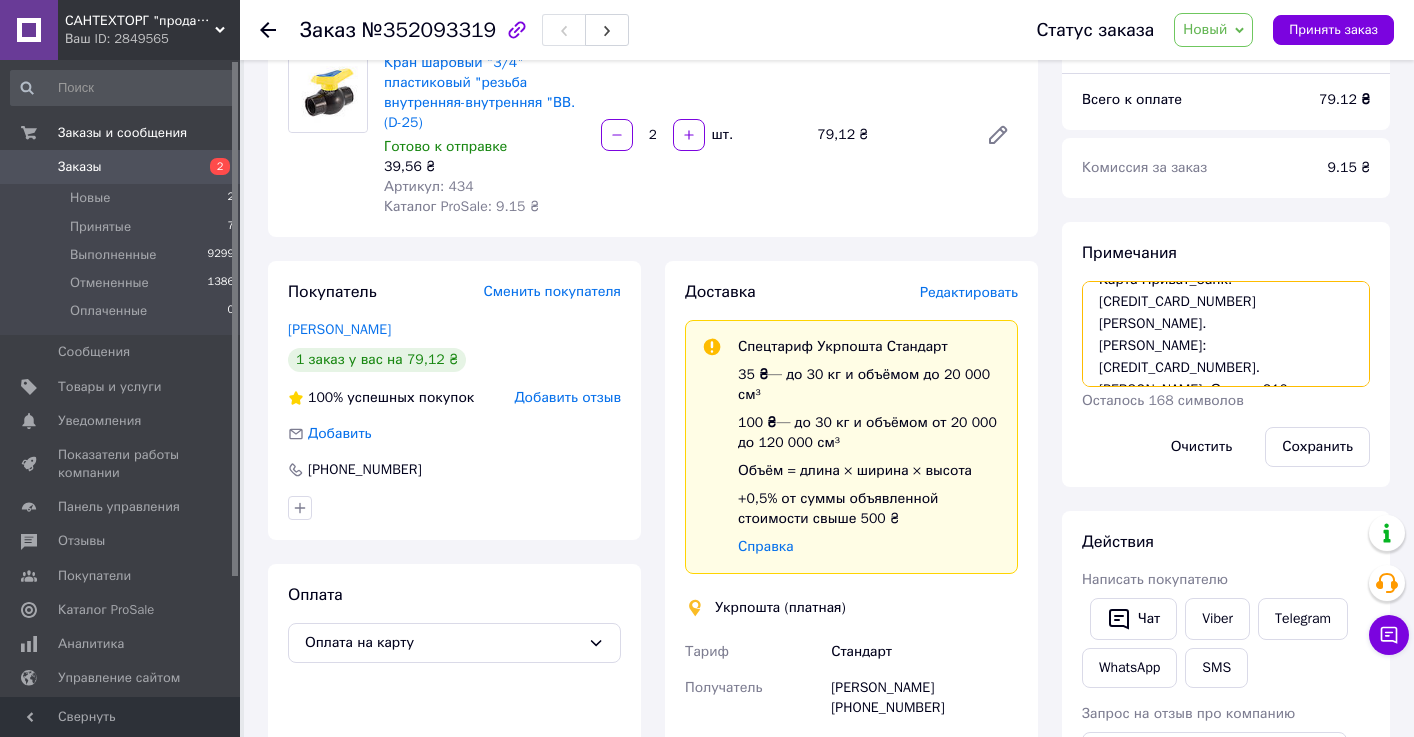 click on "Карта Приват_банк: 5363 5421 0353 0730 Серафінович Сергій.
Карта Моно_банк: 4441 1110 0093 8013. Серафінович Сергій. Оплата 210 грн." at bounding box center (1226, 334) 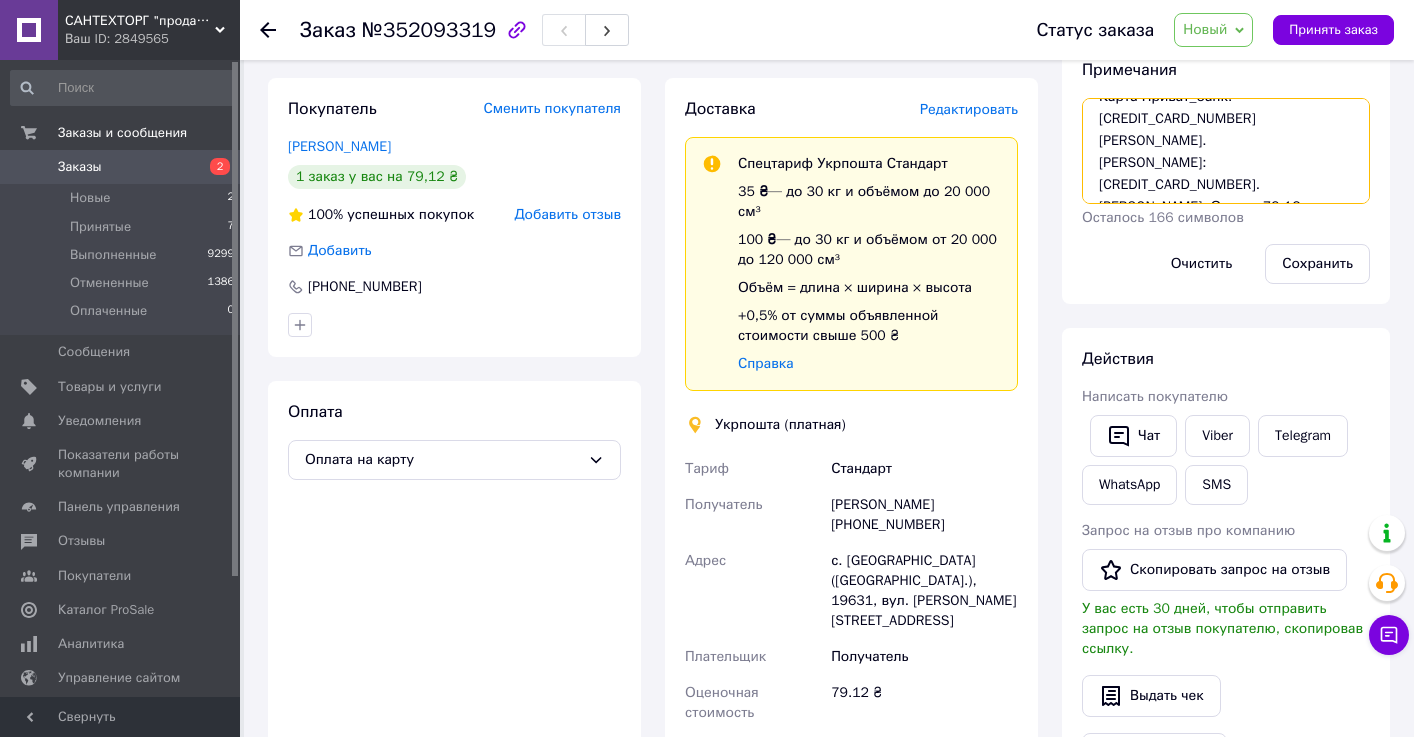 scroll, scrollTop: 348, scrollLeft: 0, axis: vertical 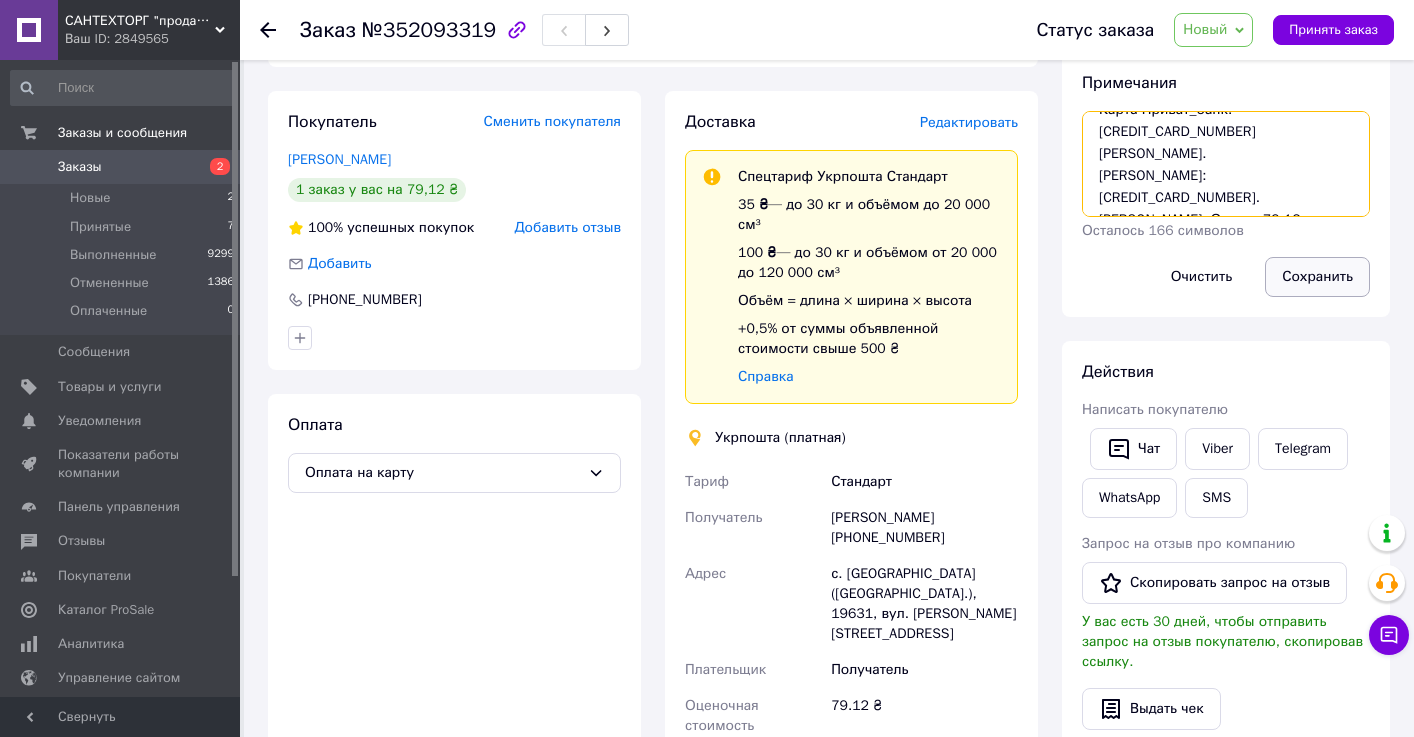 type on "Карта Приват_банк: 5363 5421 0353 0730 Серафінович Сергій.
Карта Моно_банк: 4441 1110 0093 8013. Серафінович Сергій. Оплата 79,12 грн." 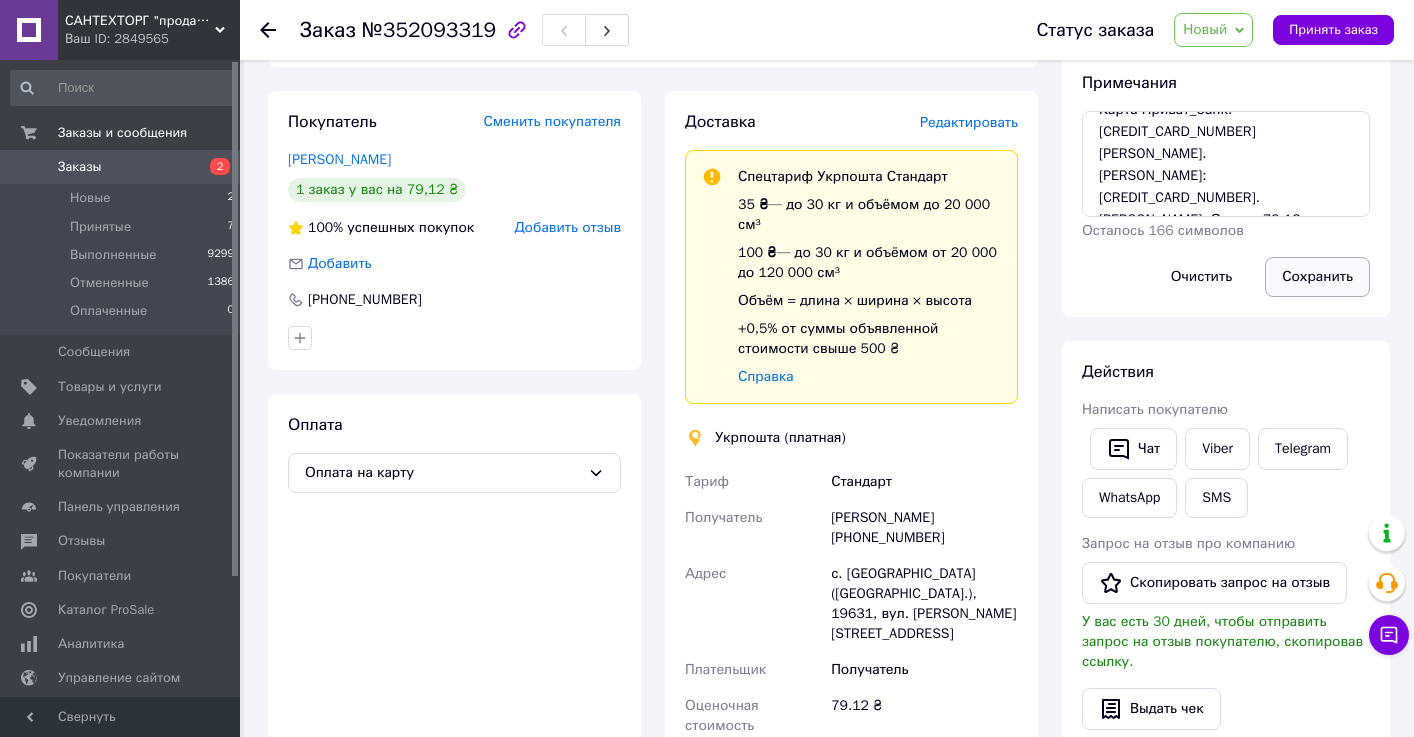 click on "Сохранить" at bounding box center [1317, 277] 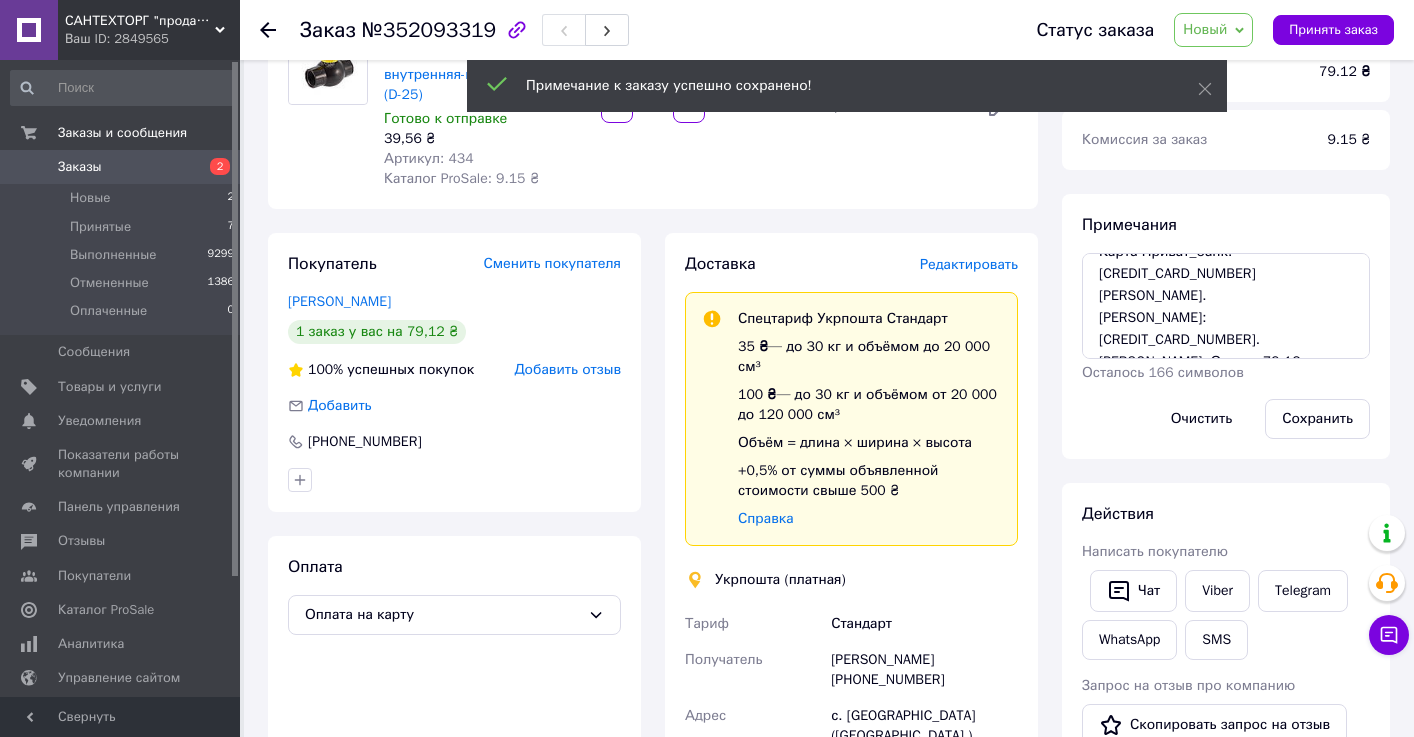 scroll, scrollTop: 140, scrollLeft: 0, axis: vertical 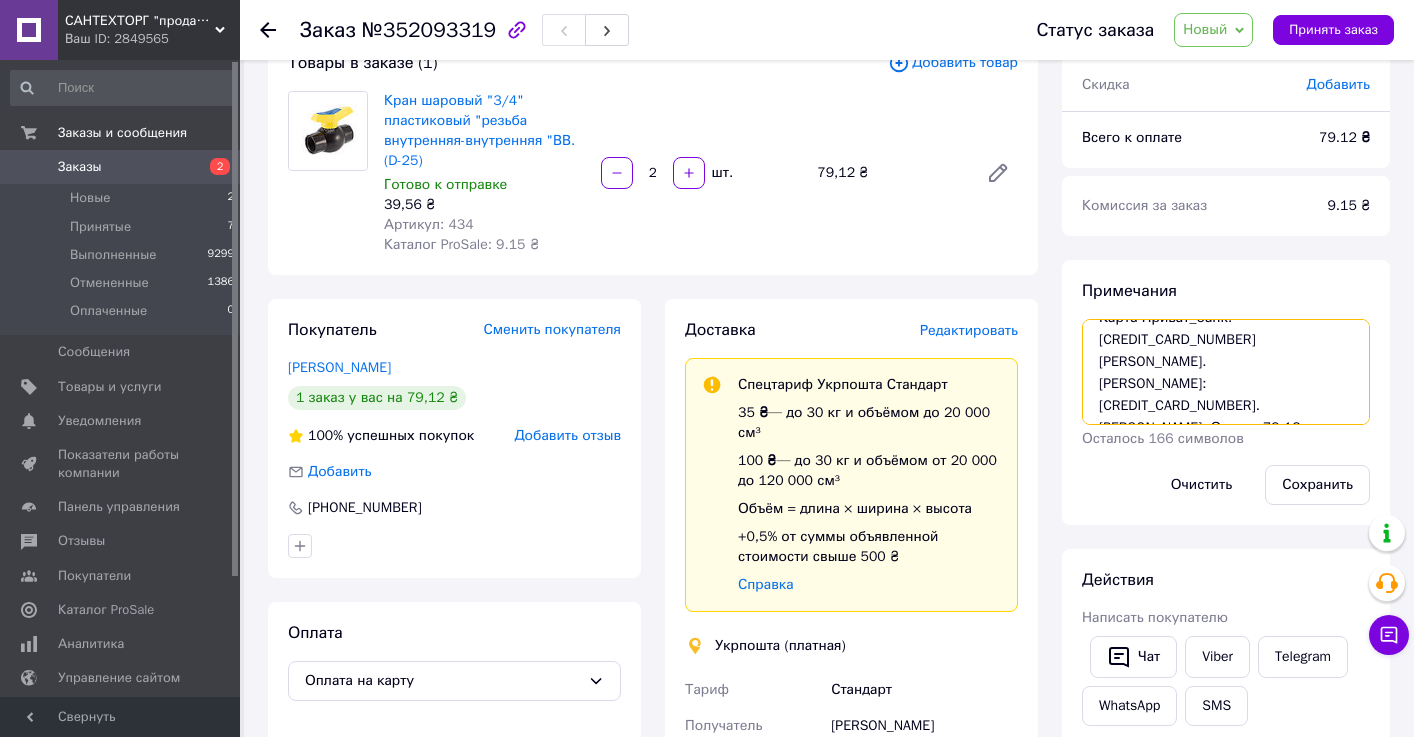 drag, startPoint x: 1097, startPoint y: 338, endPoint x: 1173, endPoint y: 589, distance: 262.2537 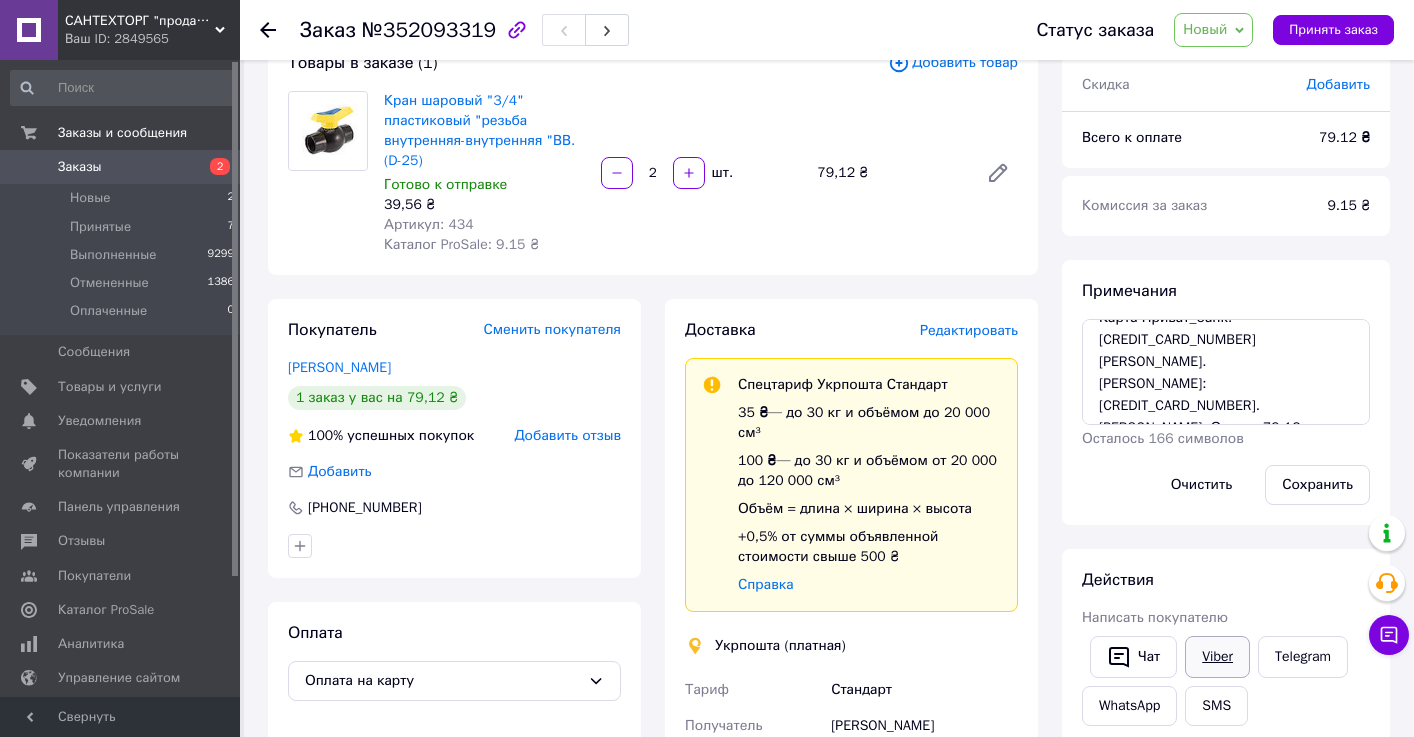 click on "Viber" at bounding box center (1217, 657) 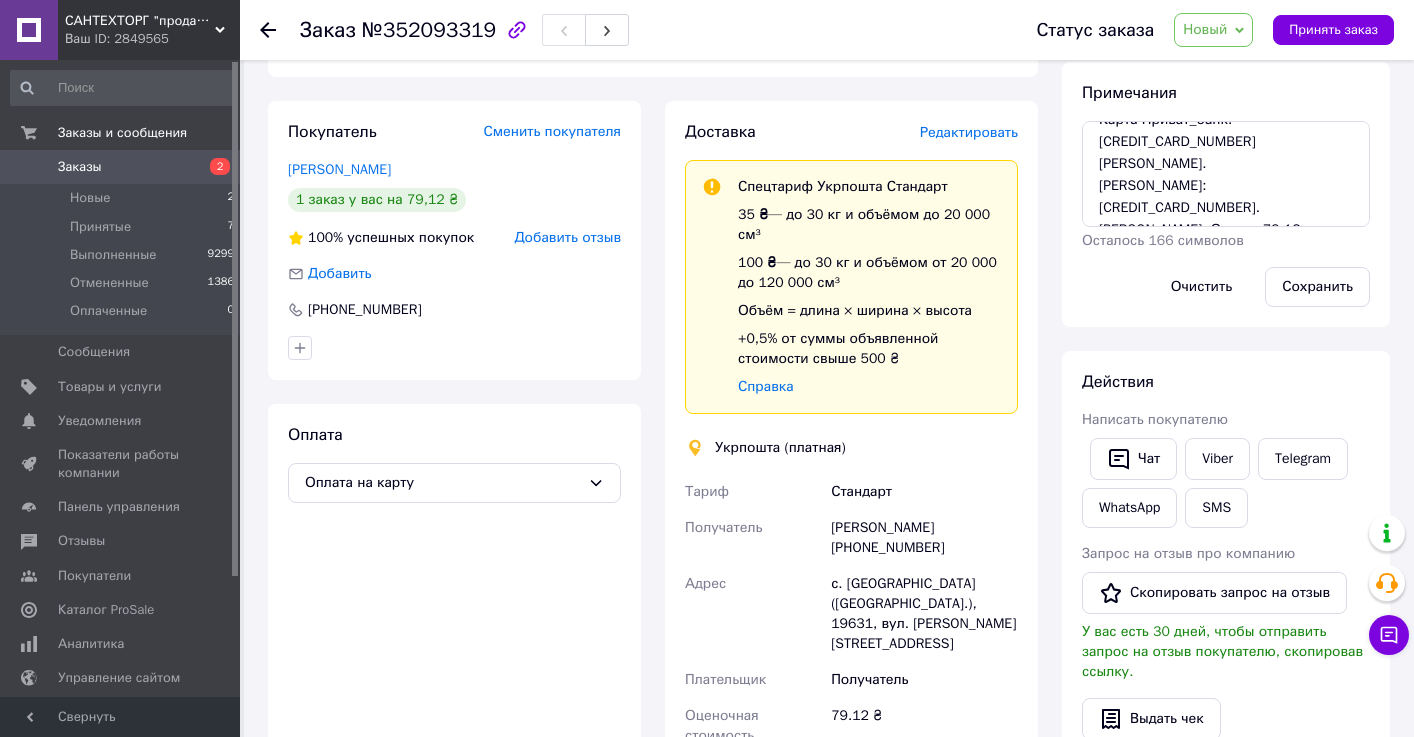 scroll, scrollTop: 421, scrollLeft: 0, axis: vertical 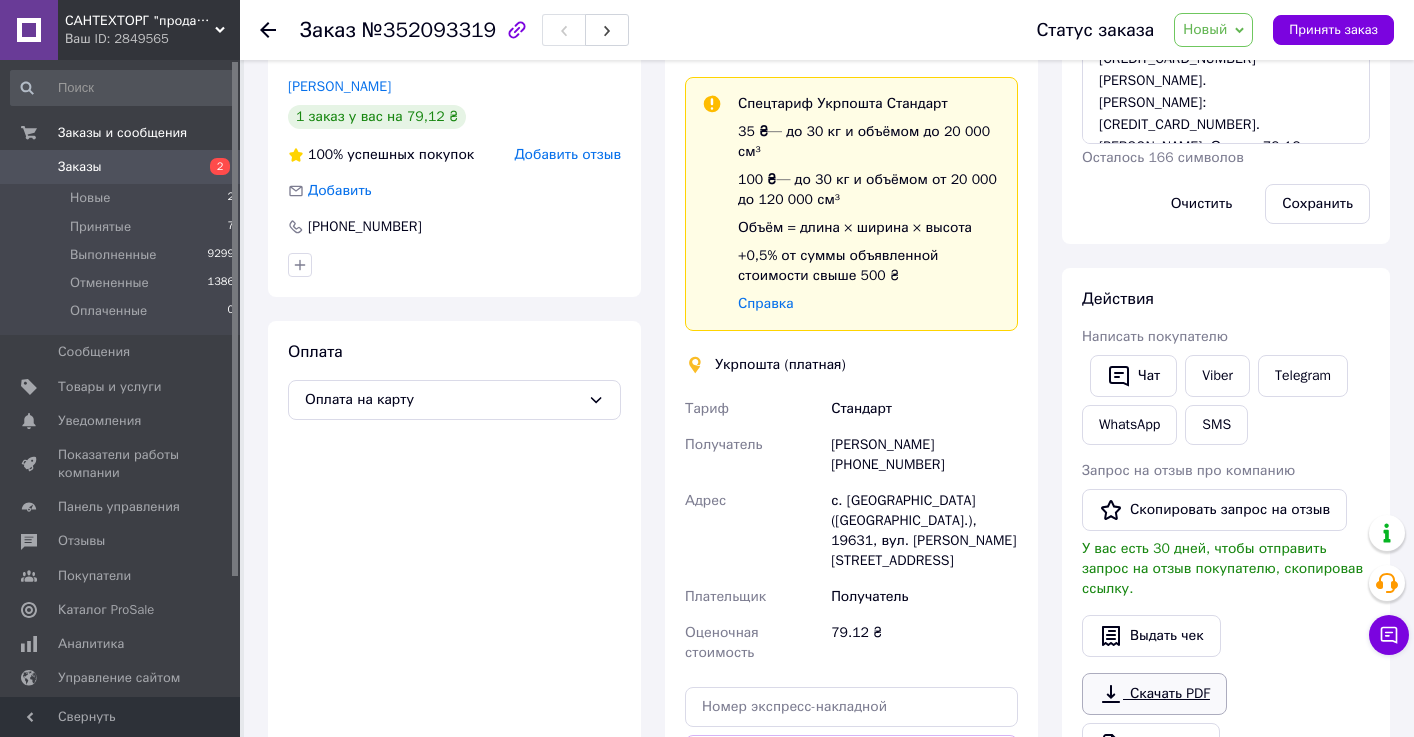 click on "Скачать PDF" at bounding box center (1154, 694) 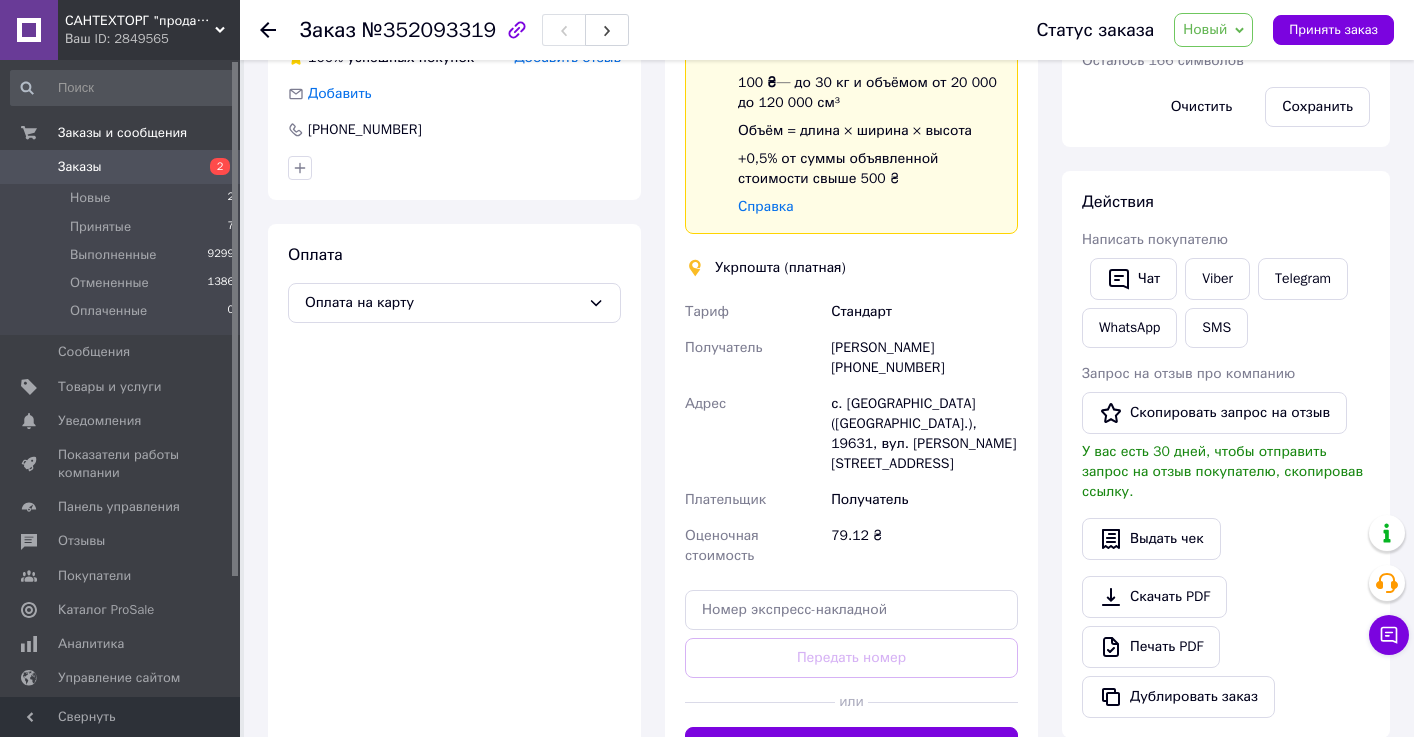 scroll, scrollTop: 582, scrollLeft: 0, axis: vertical 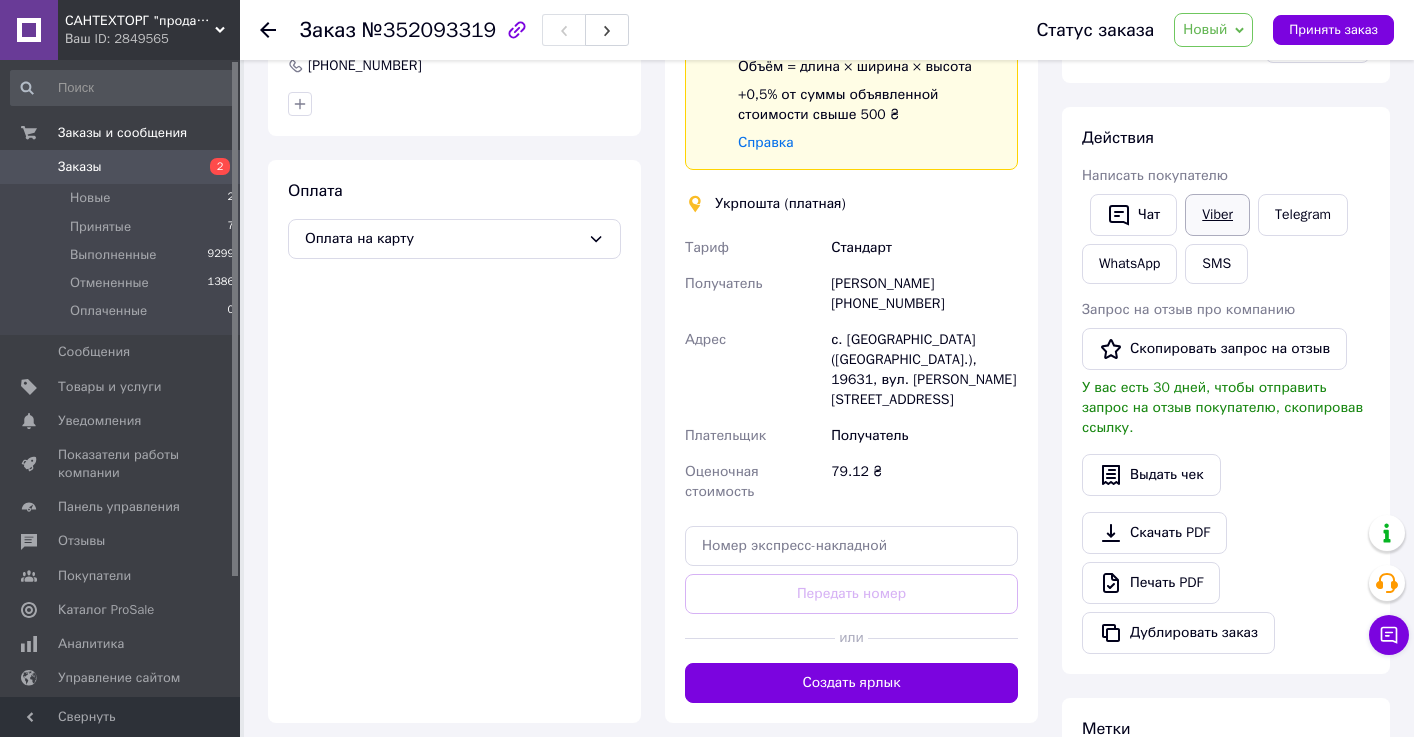 click on "Viber" at bounding box center [1217, 215] 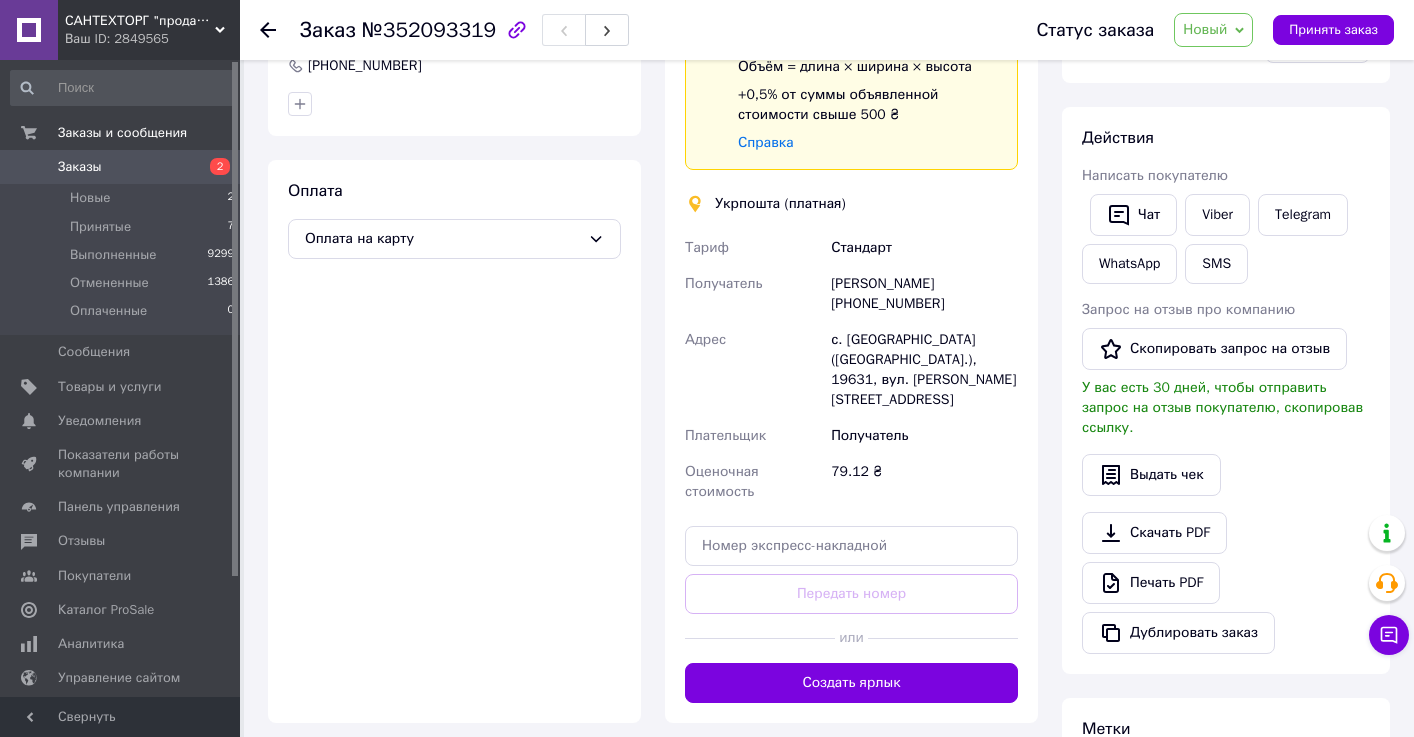 click 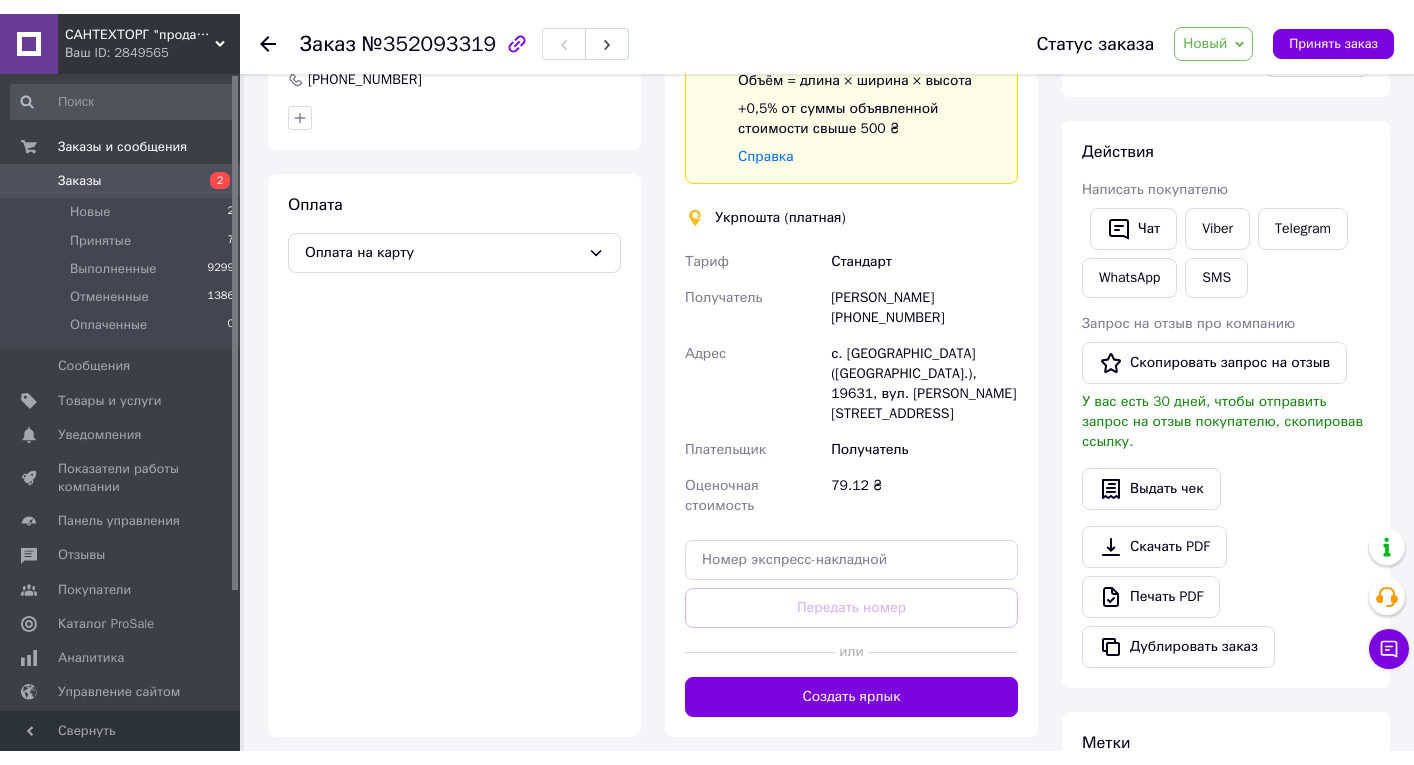 scroll, scrollTop: 0, scrollLeft: 0, axis: both 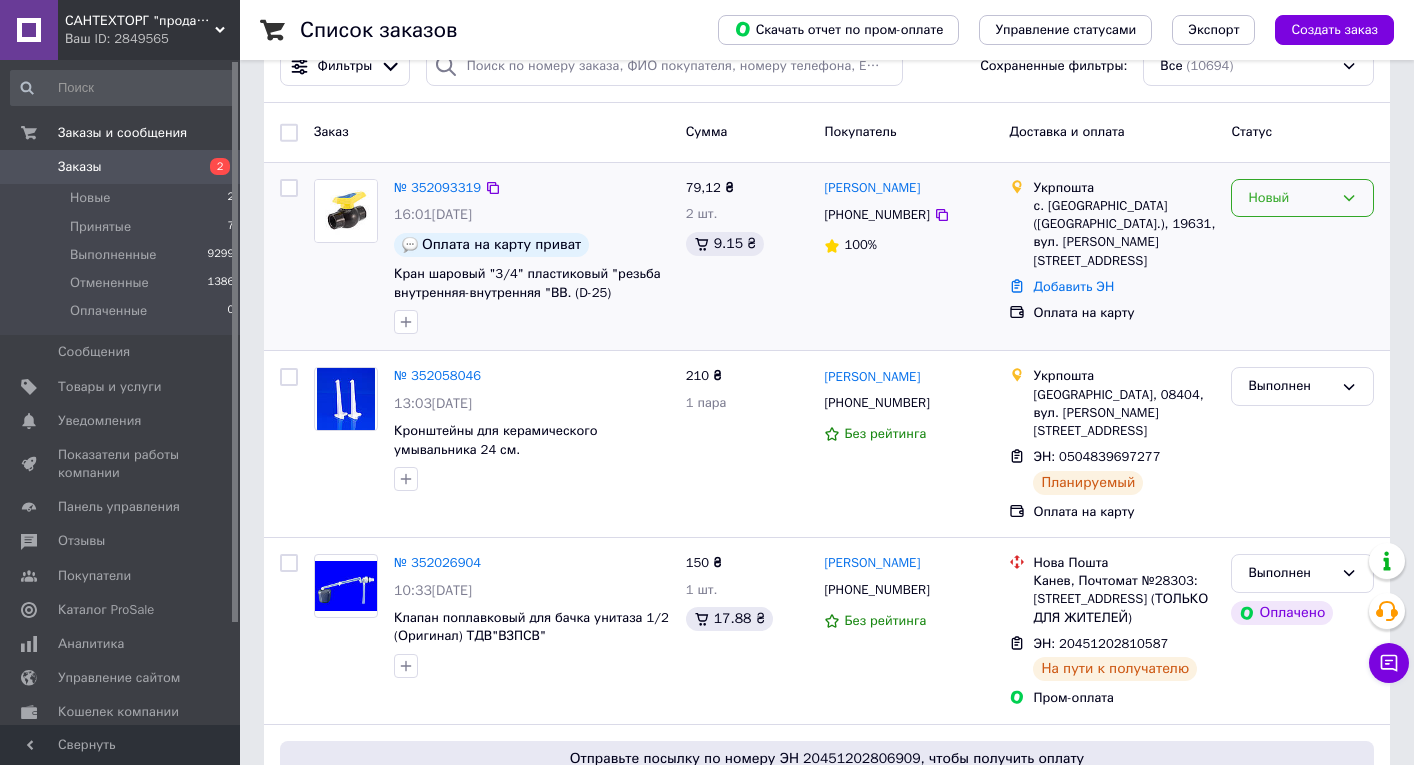 click on "Новый" at bounding box center (1290, 198) 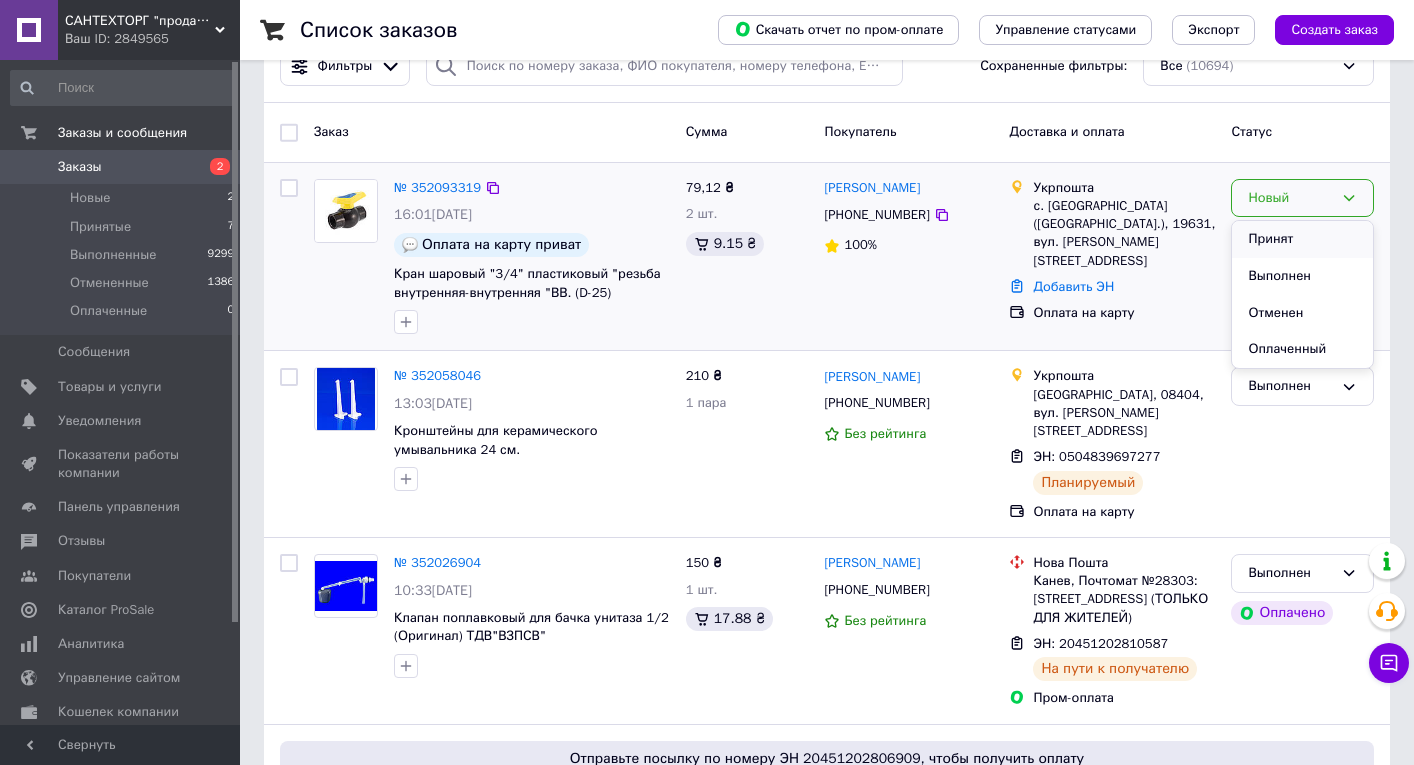 click on "Принят" at bounding box center [1302, 239] 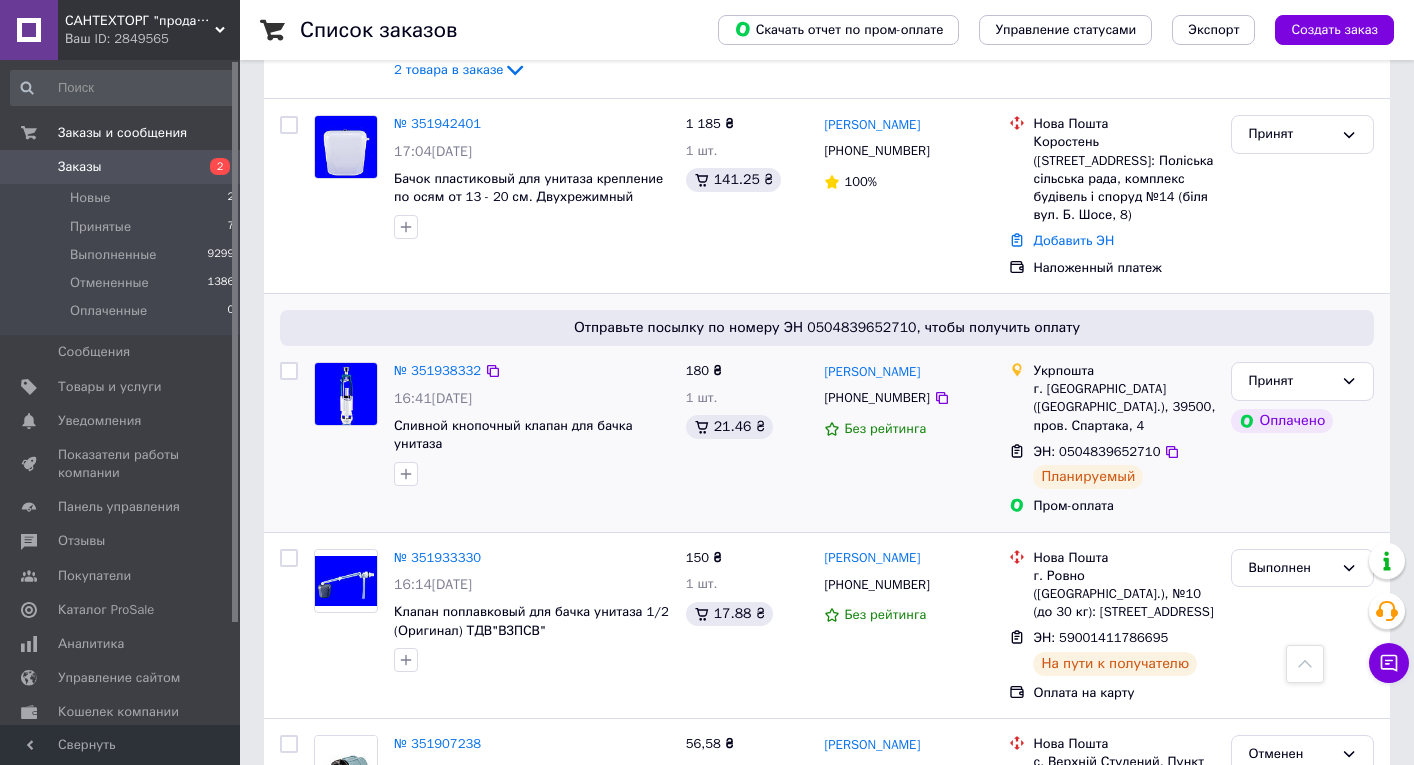 scroll, scrollTop: 1950, scrollLeft: 0, axis: vertical 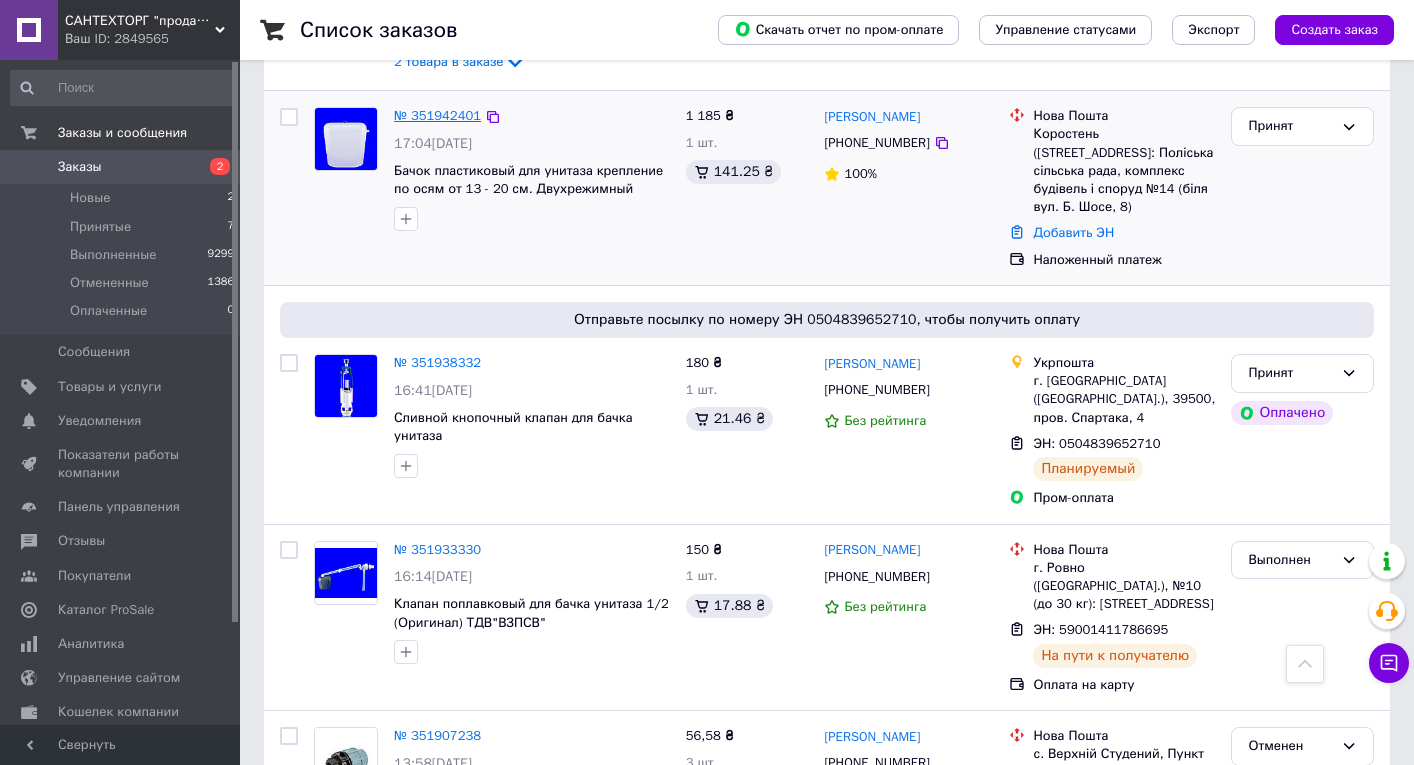click on "№ 351942401" at bounding box center (437, 115) 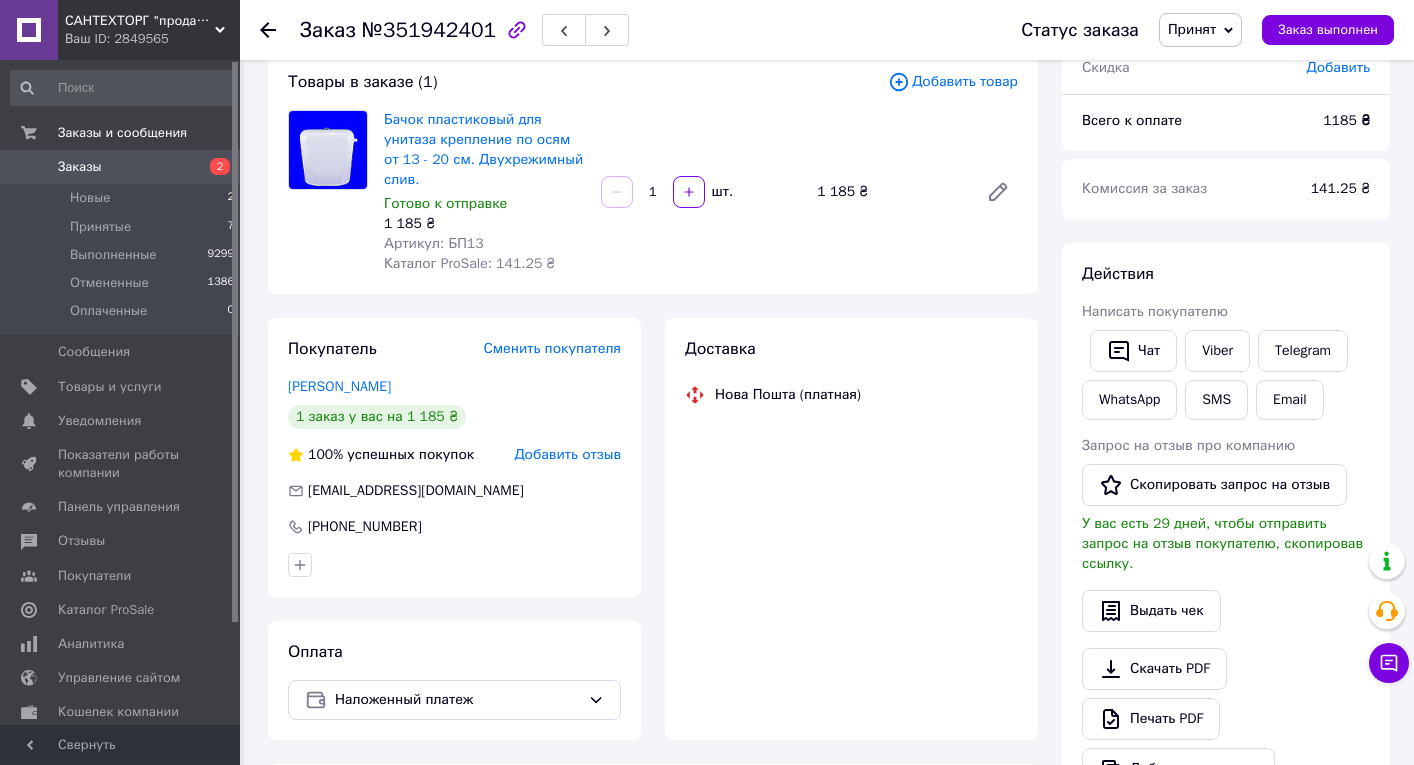 scroll, scrollTop: 115, scrollLeft: 0, axis: vertical 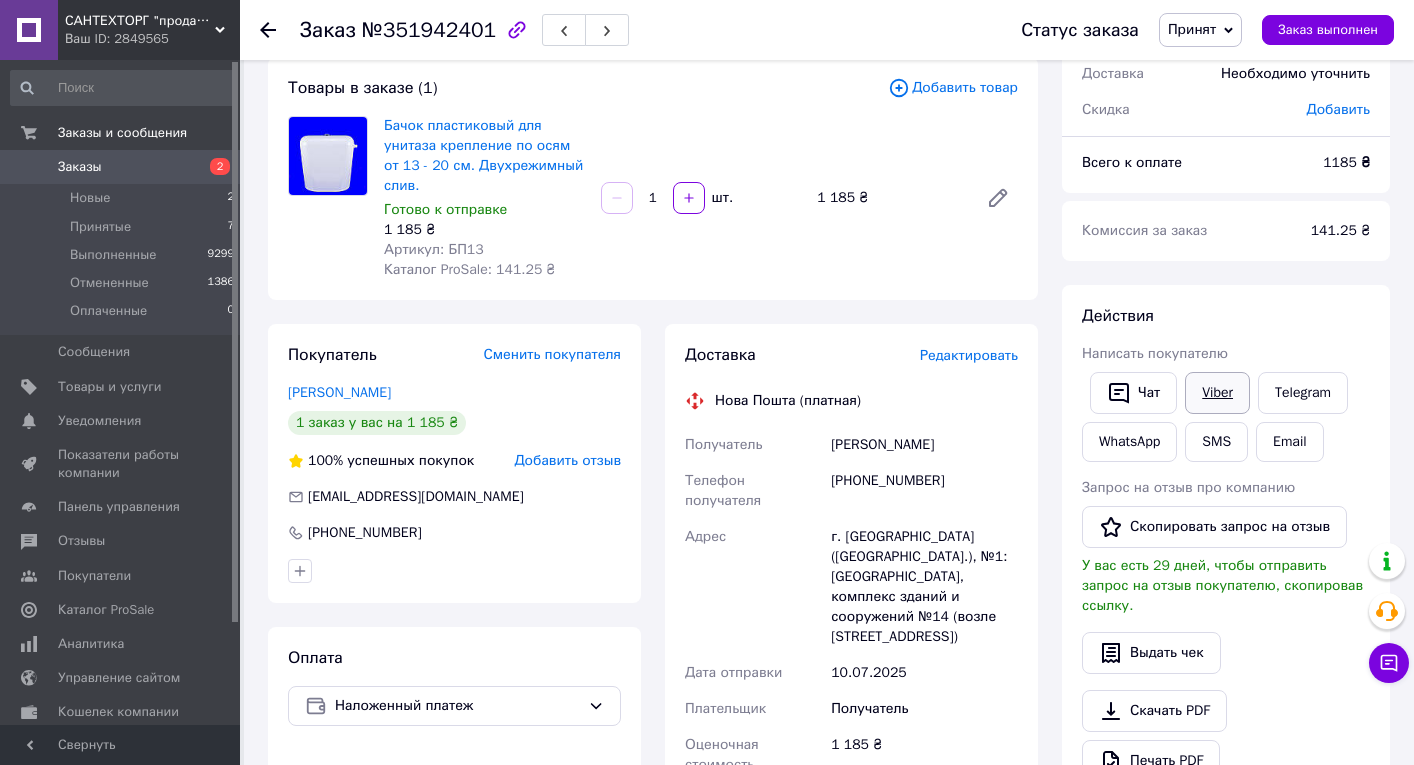 click on "Viber" at bounding box center [1217, 393] 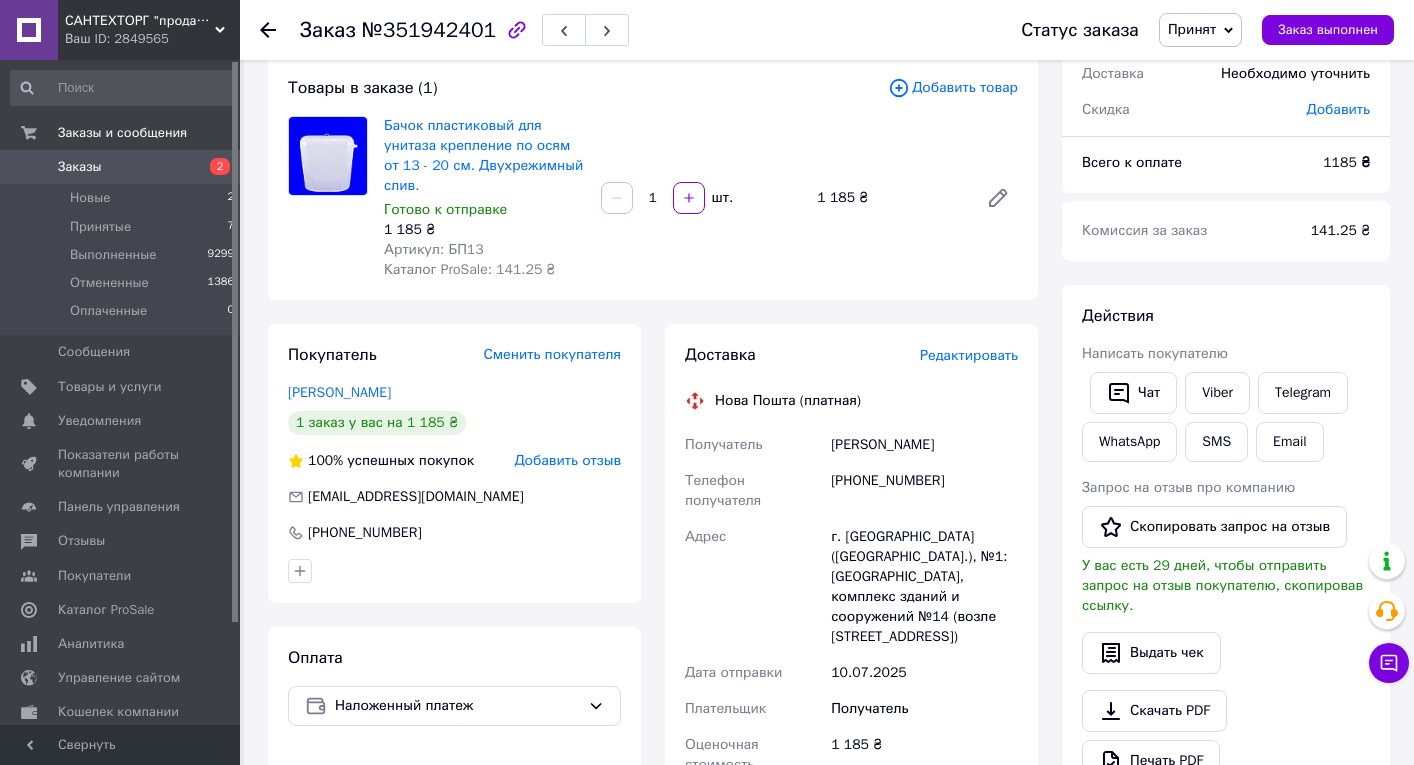 click 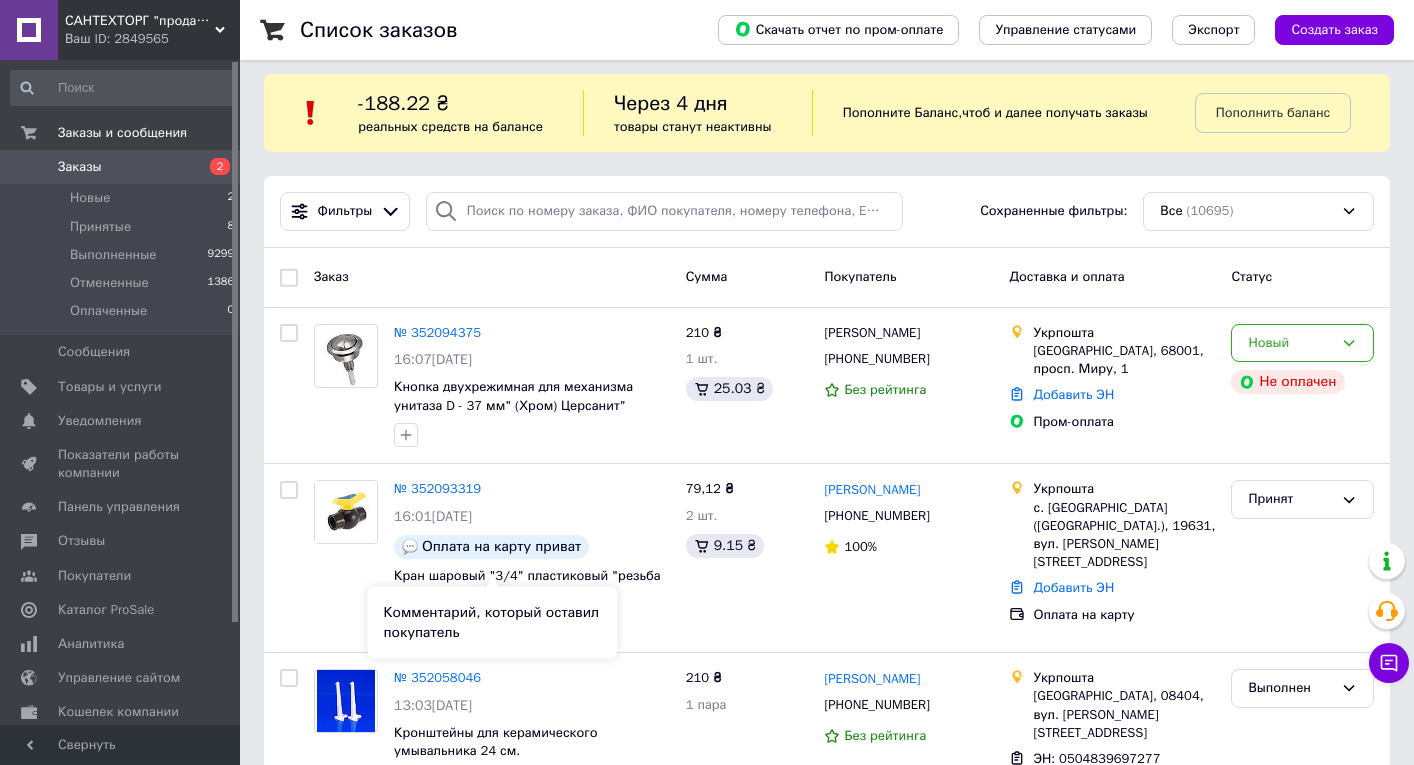 scroll, scrollTop: 18, scrollLeft: 0, axis: vertical 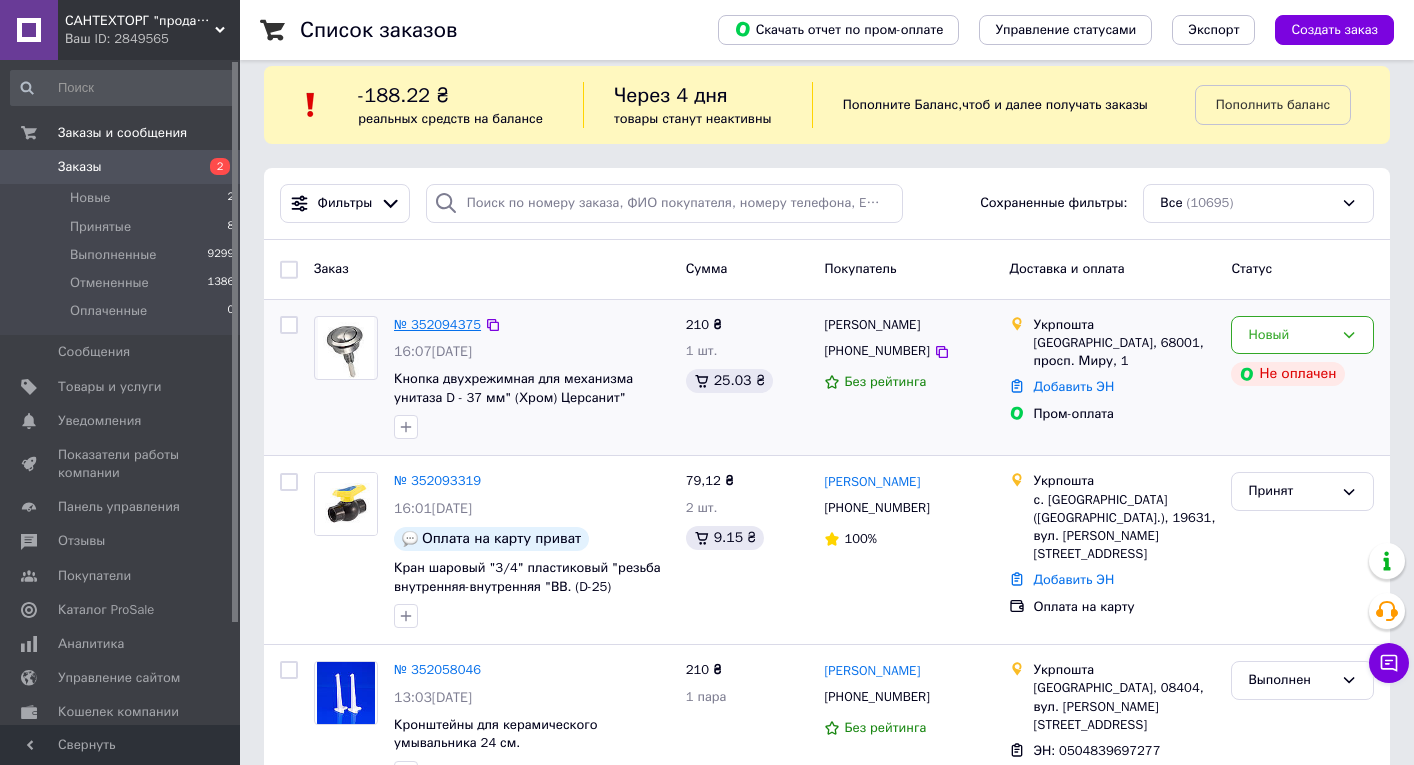 click on "№ 352094375" at bounding box center [437, 324] 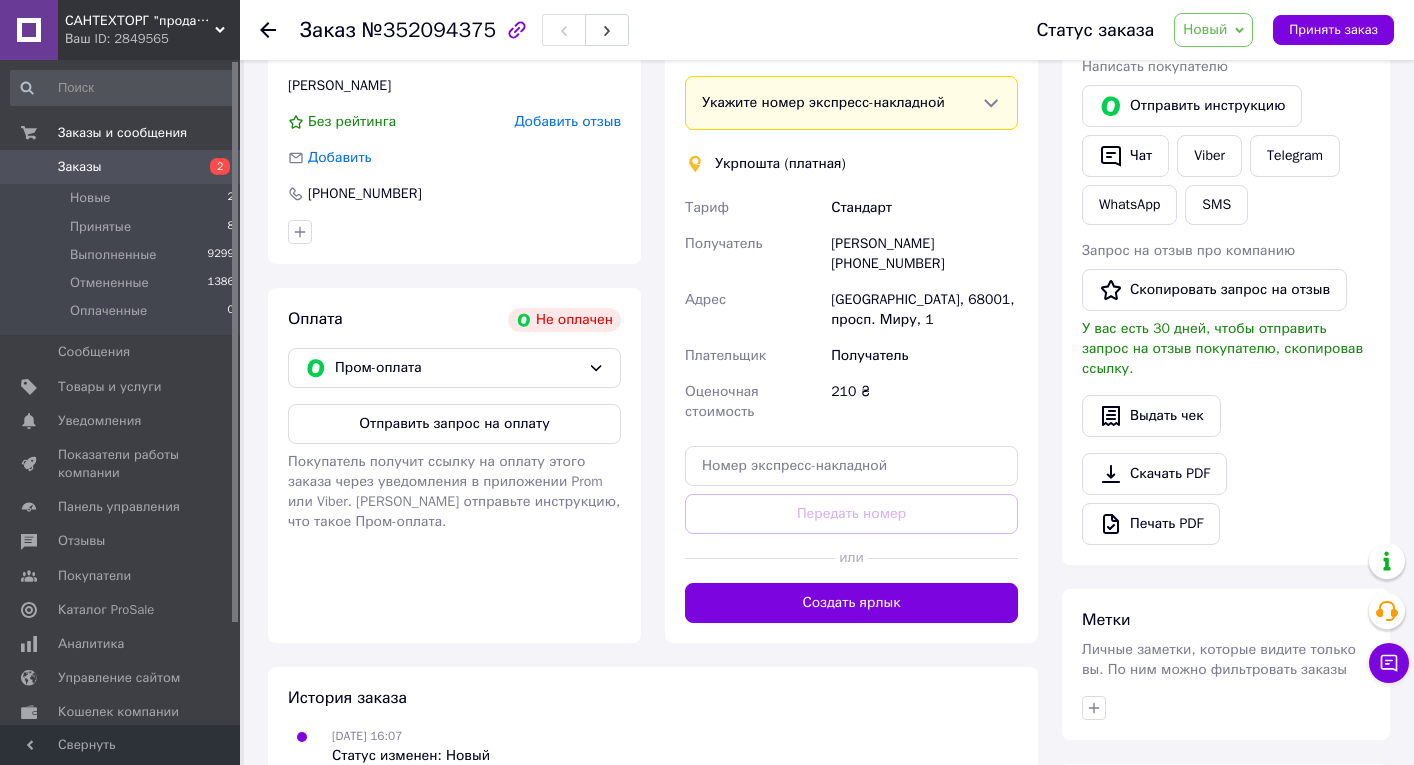 scroll, scrollTop: 426, scrollLeft: 0, axis: vertical 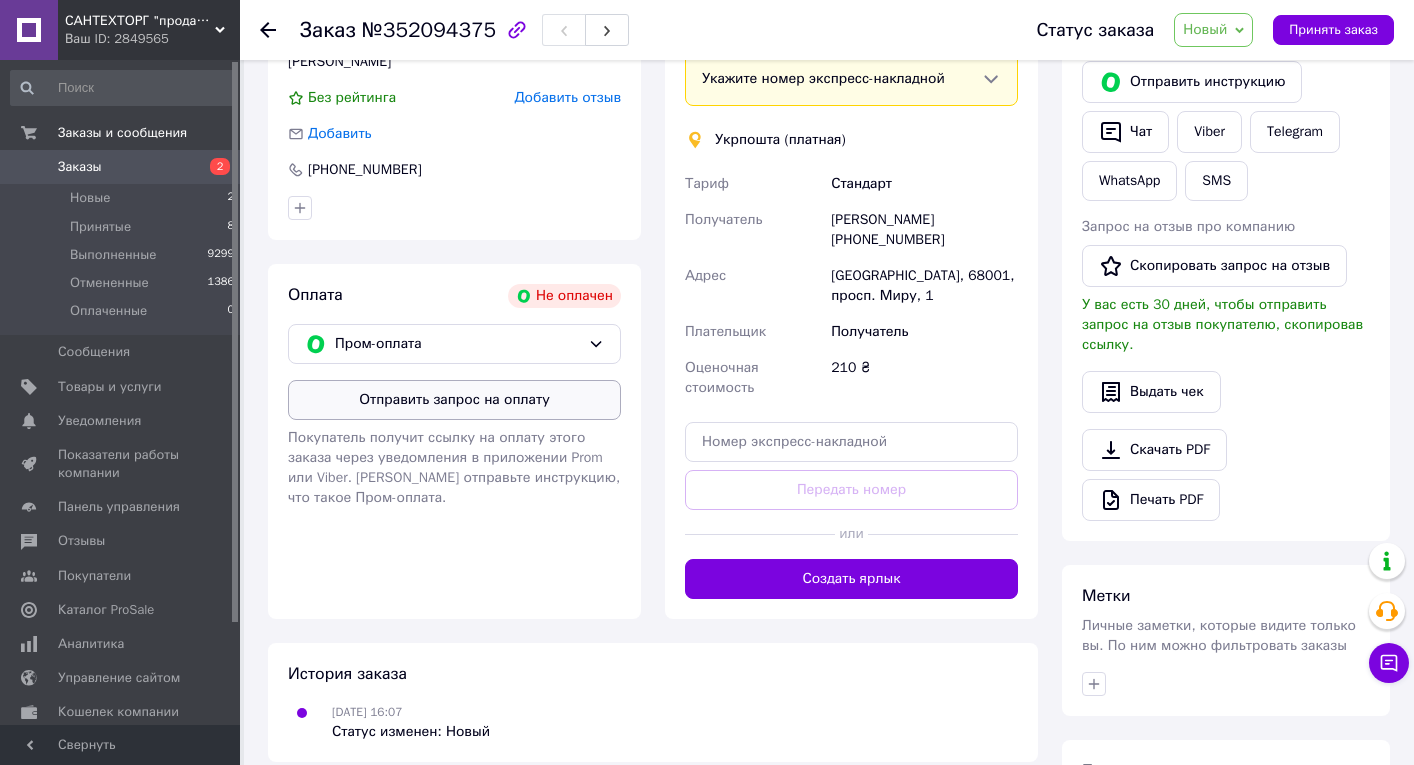 click on "Отправить запрос на оплату" at bounding box center [454, 400] 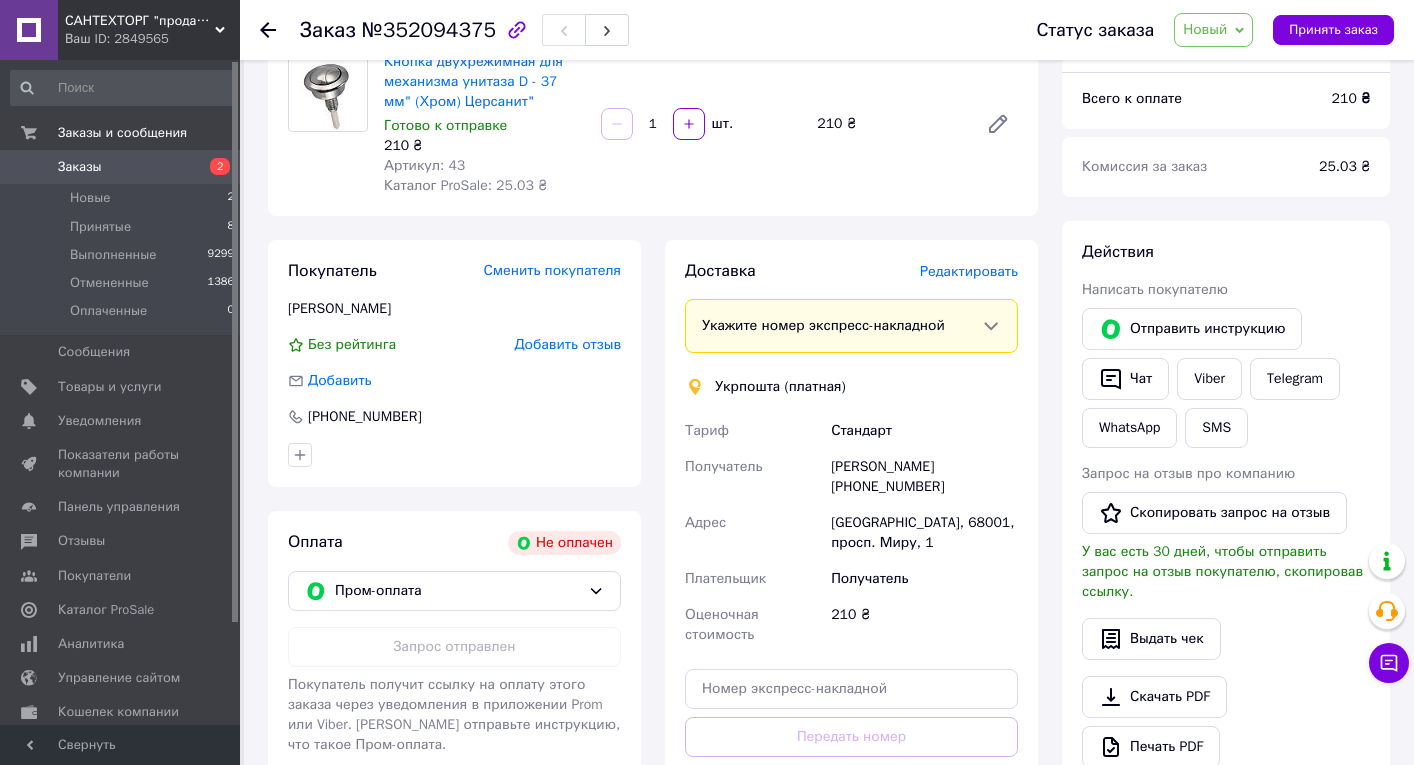 scroll, scrollTop: 131, scrollLeft: 0, axis: vertical 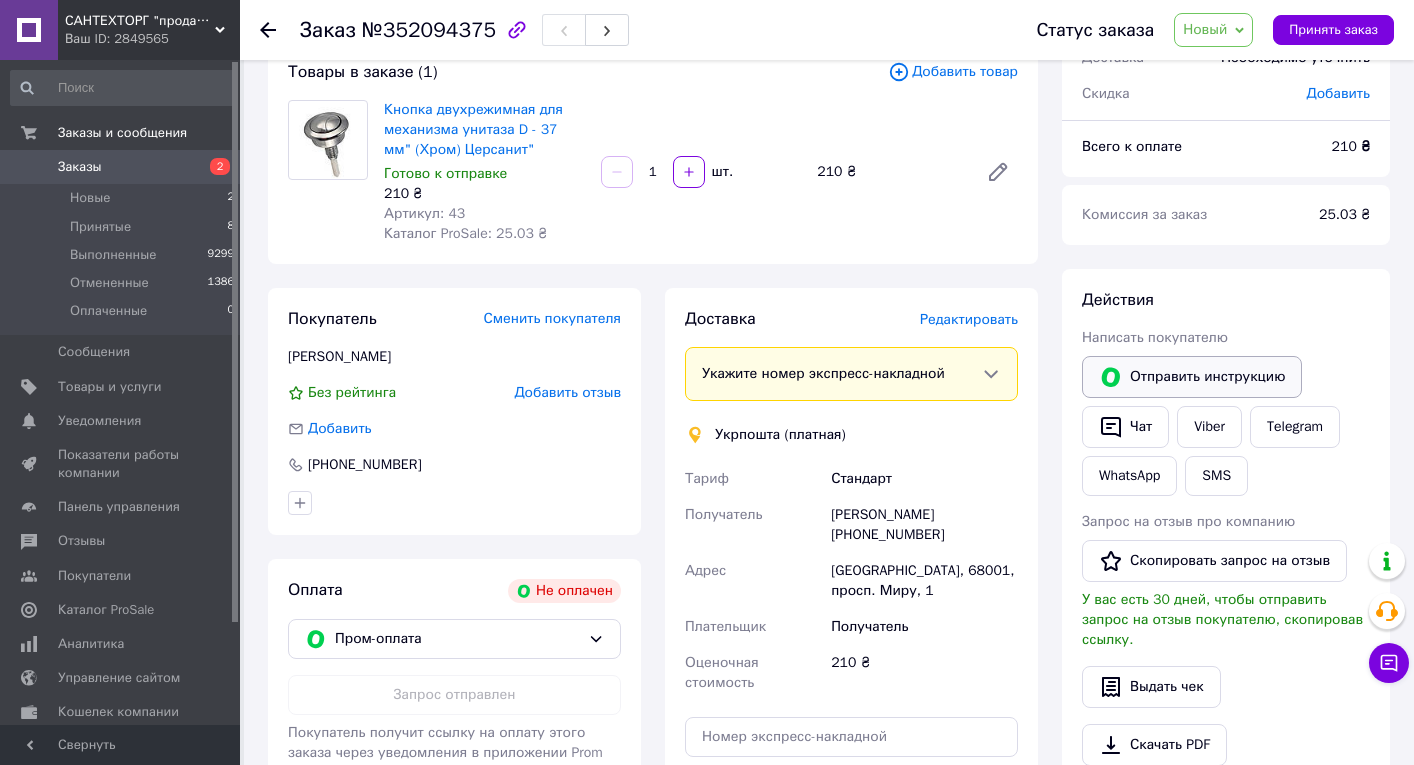 click on "Отправить инструкцию" at bounding box center [1192, 377] 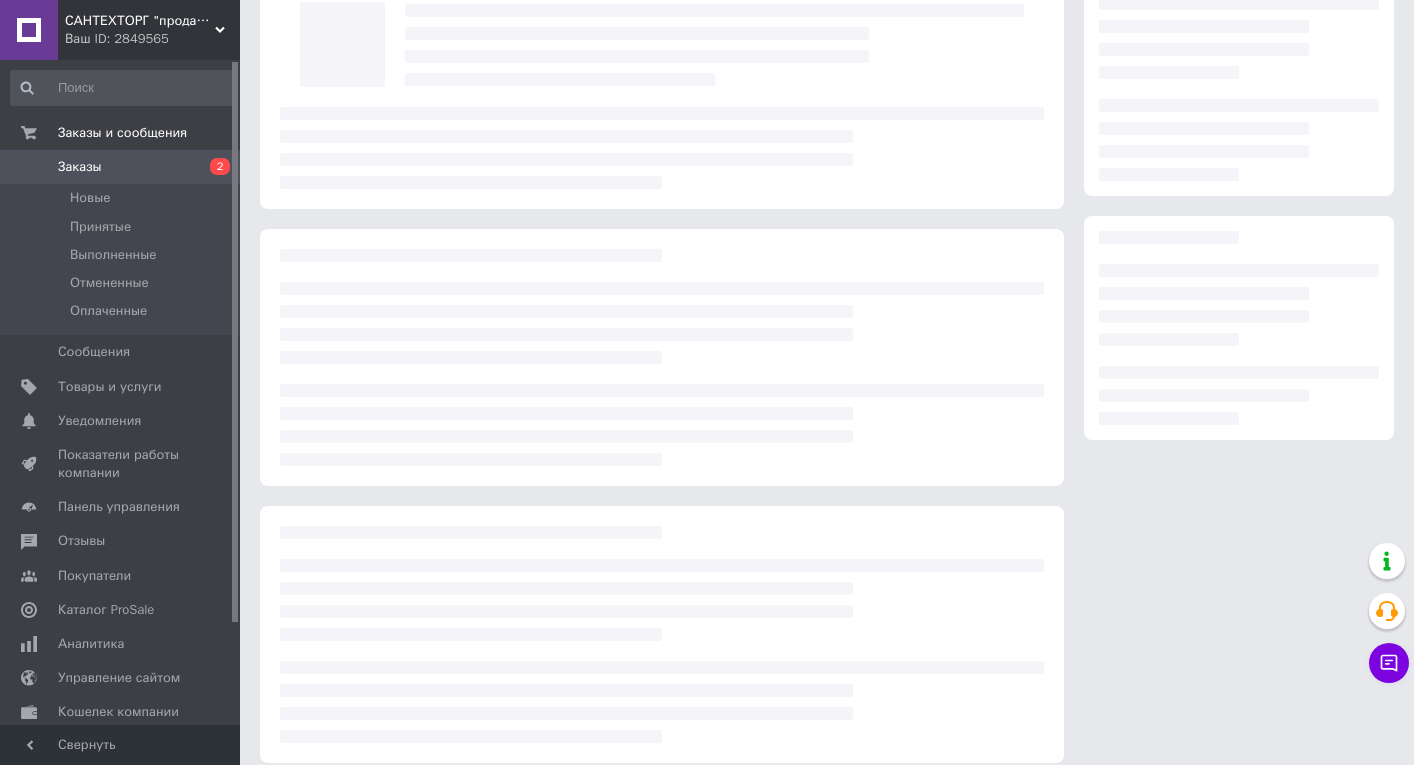 scroll, scrollTop: 131, scrollLeft: 0, axis: vertical 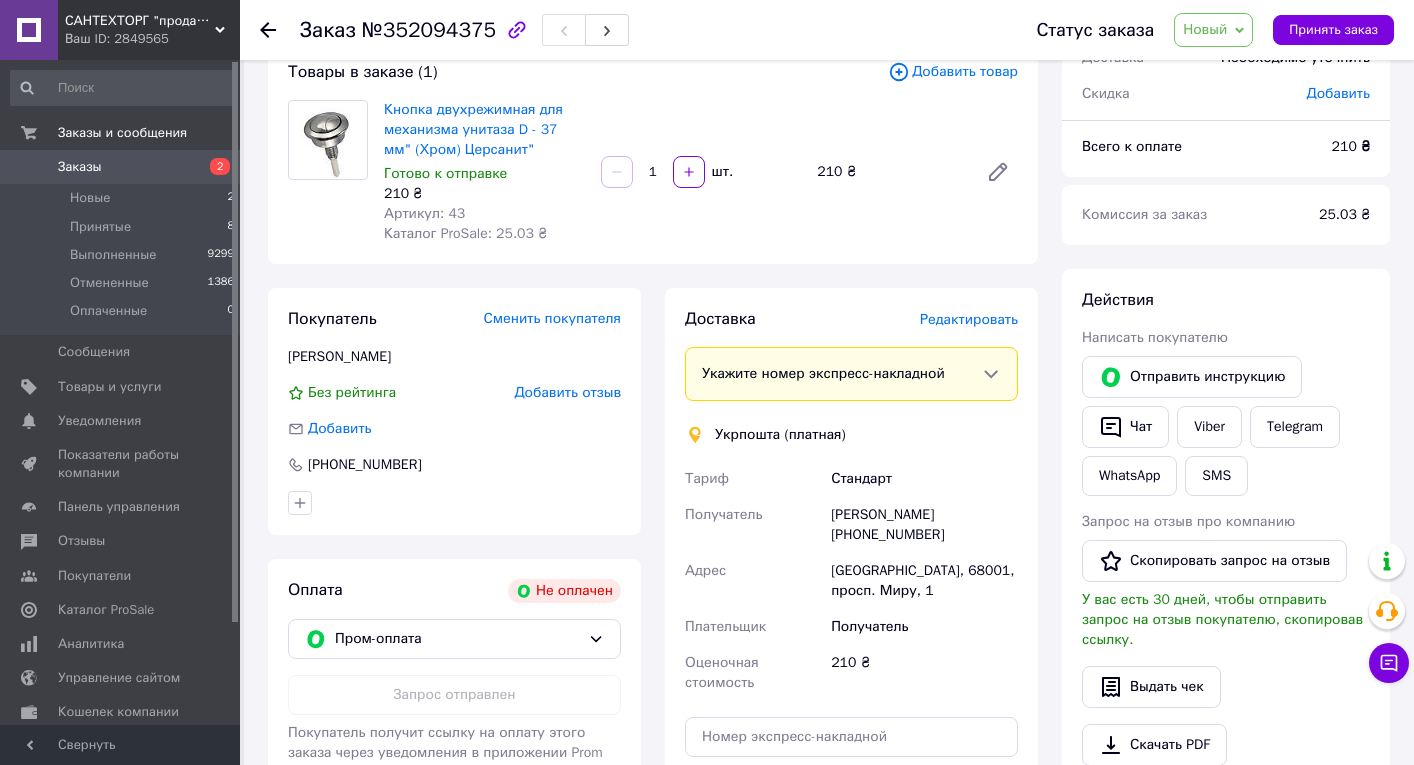 click 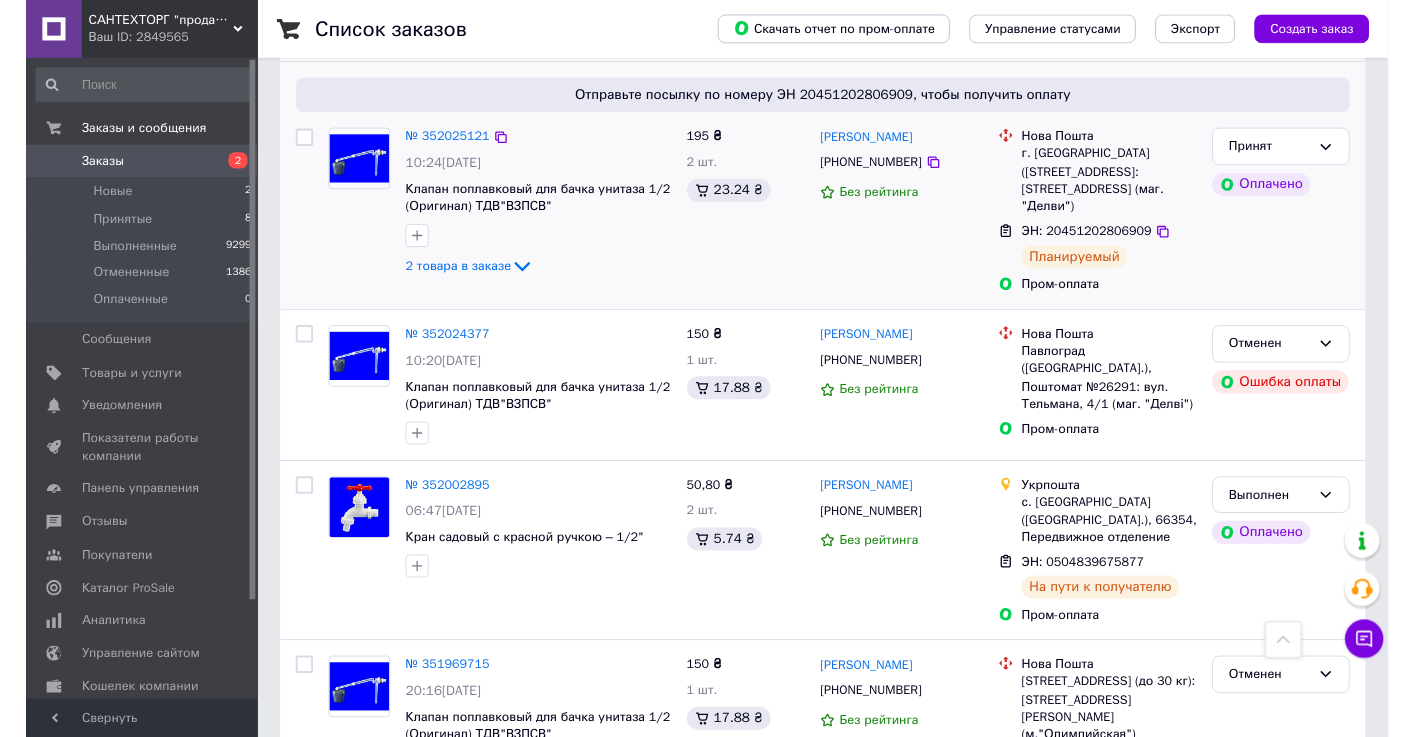 scroll, scrollTop: 988, scrollLeft: 0, axis: vertical 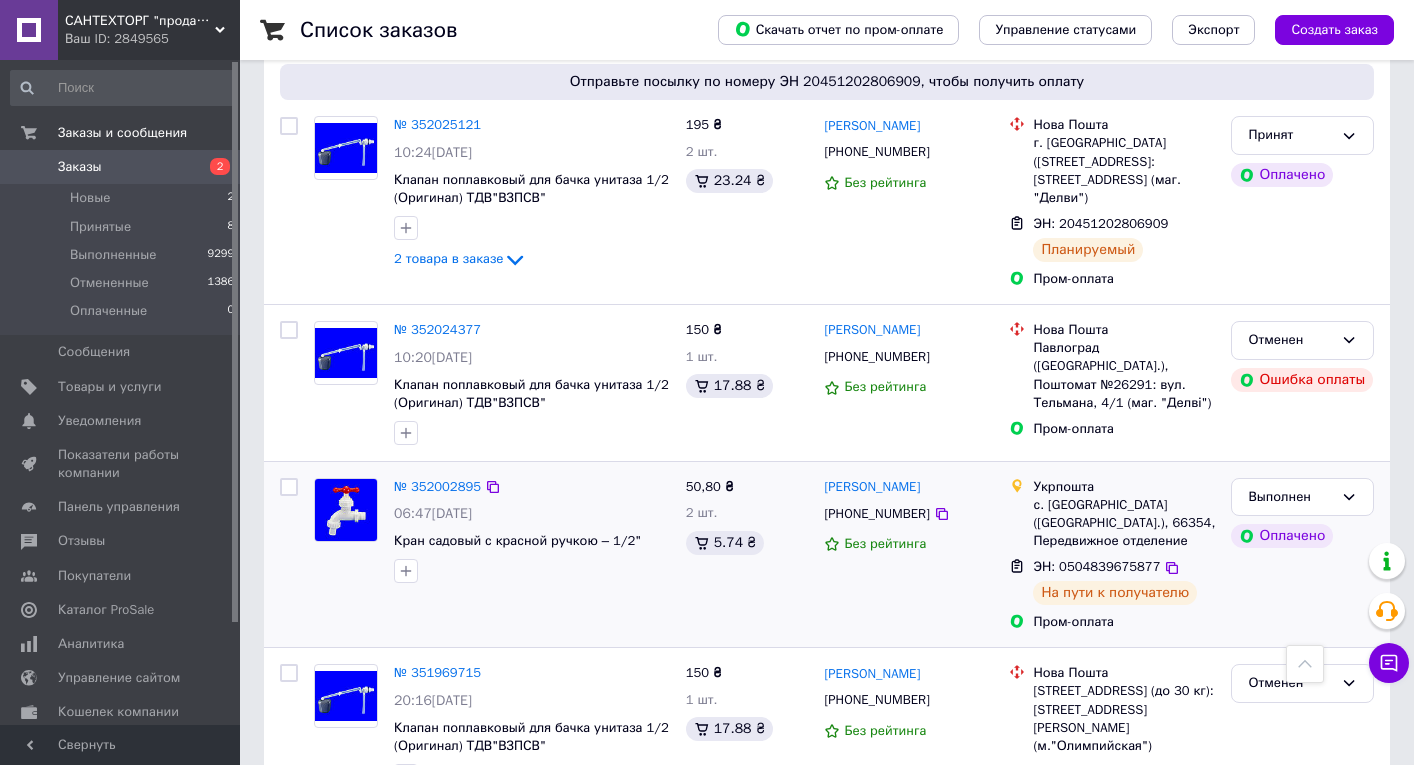 click at bounding box center [346, 510] 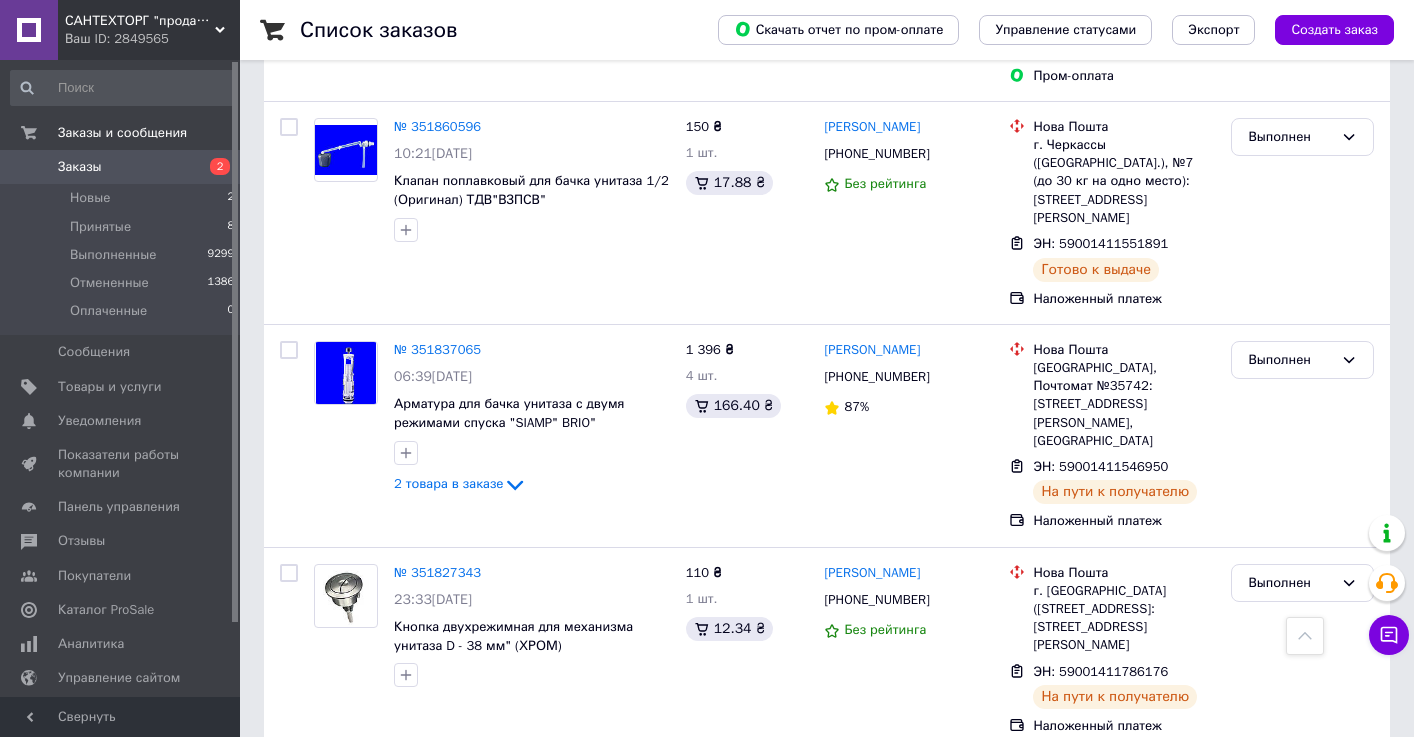 scroll, scrollTop: 3426, scrollLeft: 0, axis: vertical 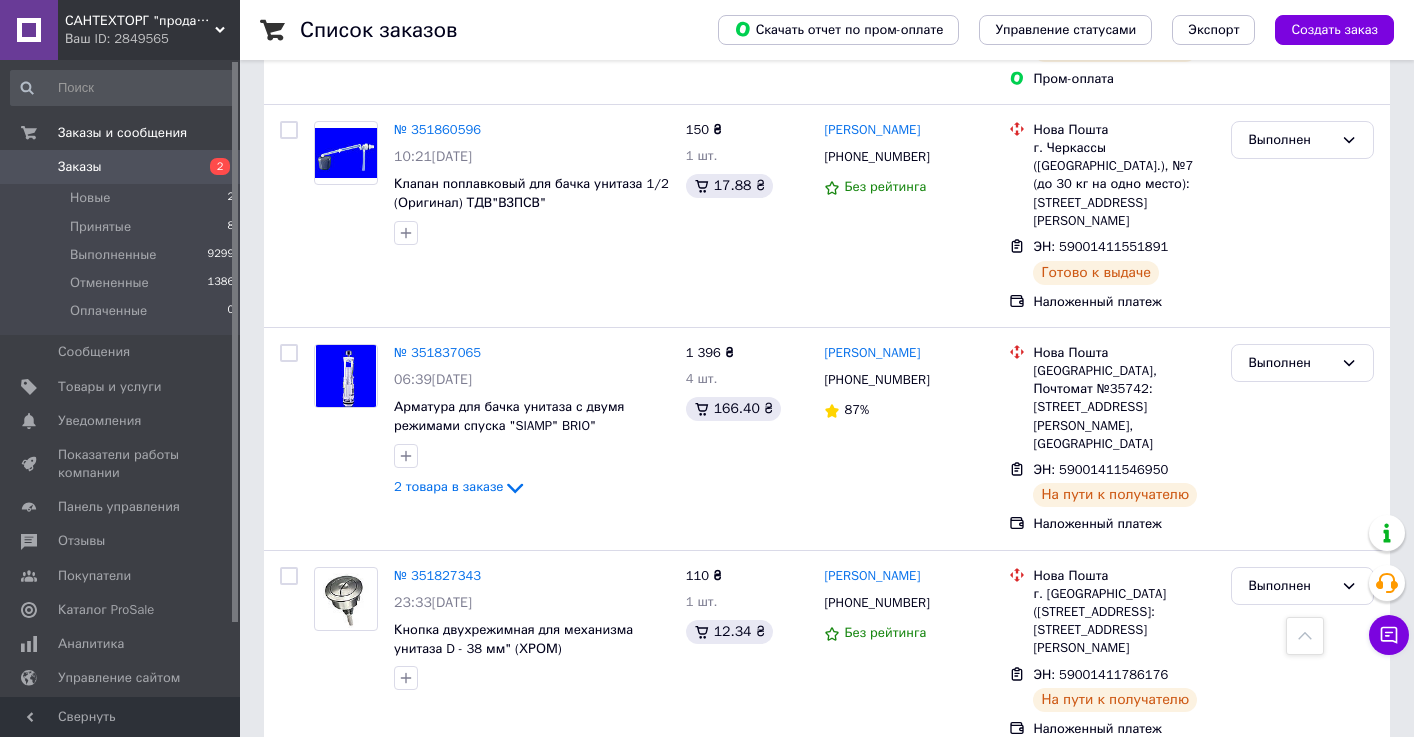 click on "2" at bounding box center [327, 799] 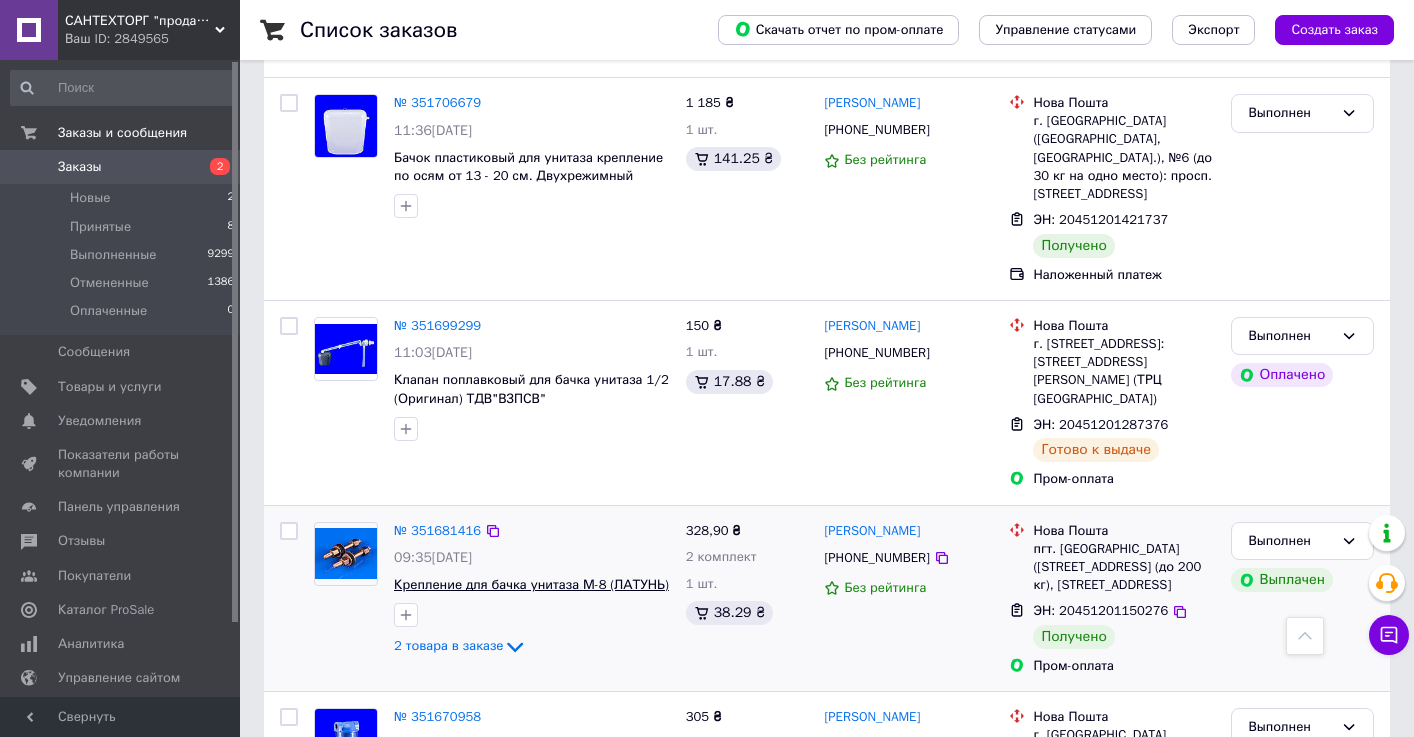 scroll, scrollTop: 2788, scrollLeft: 0, axis: vertical 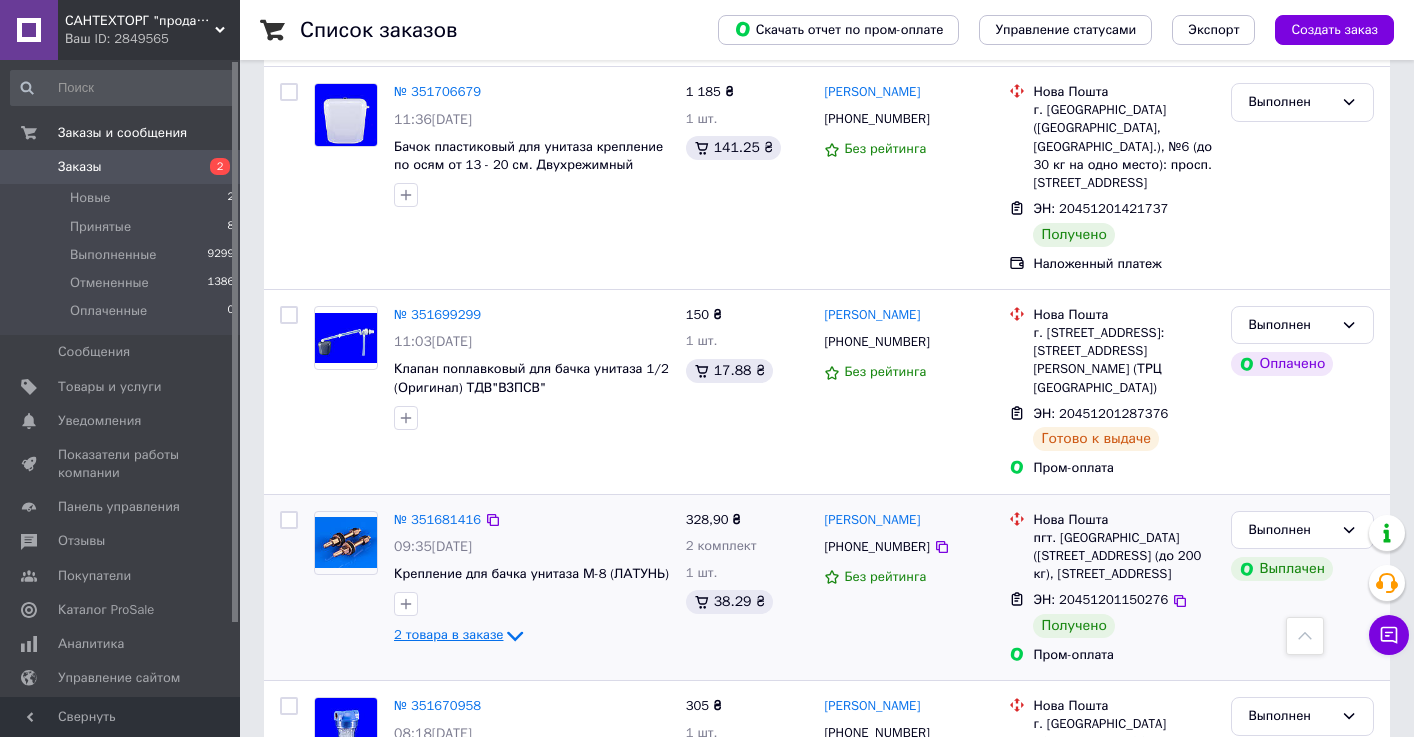 click 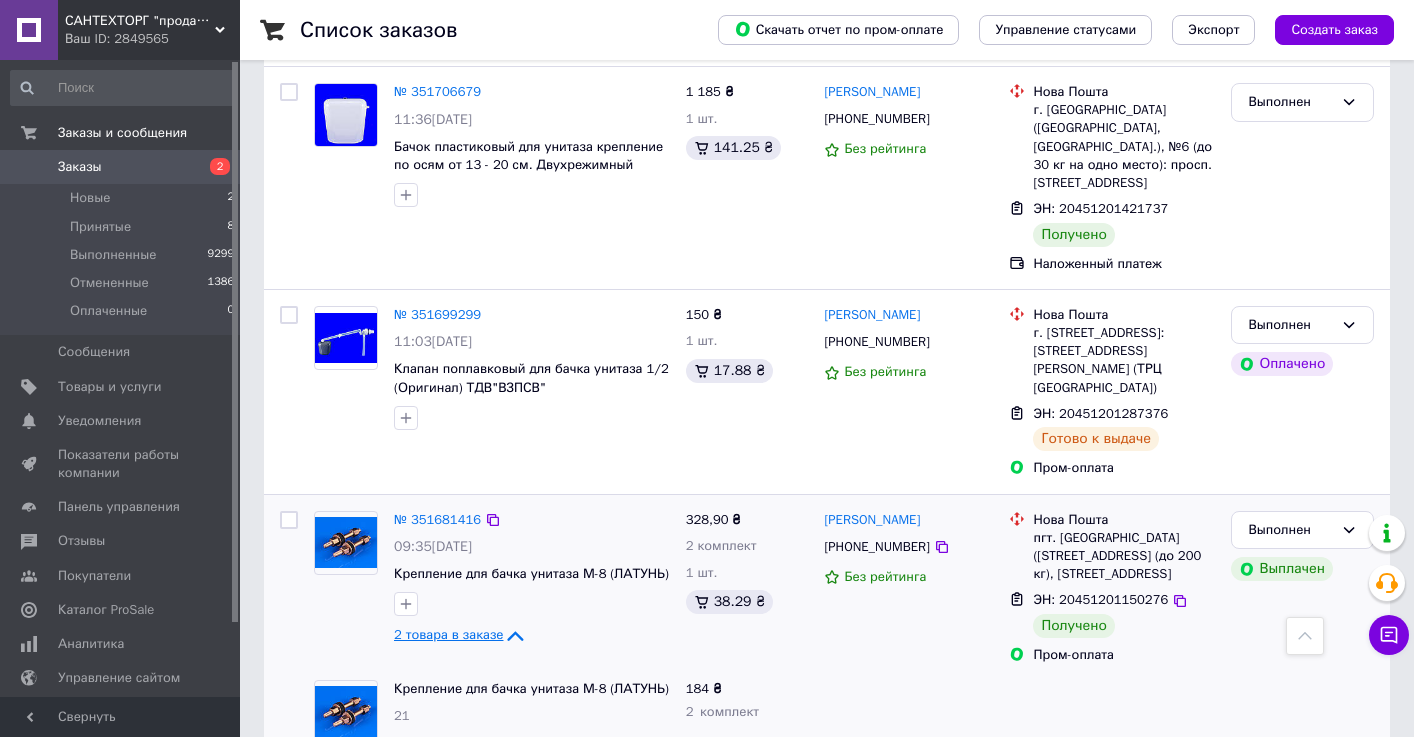 click 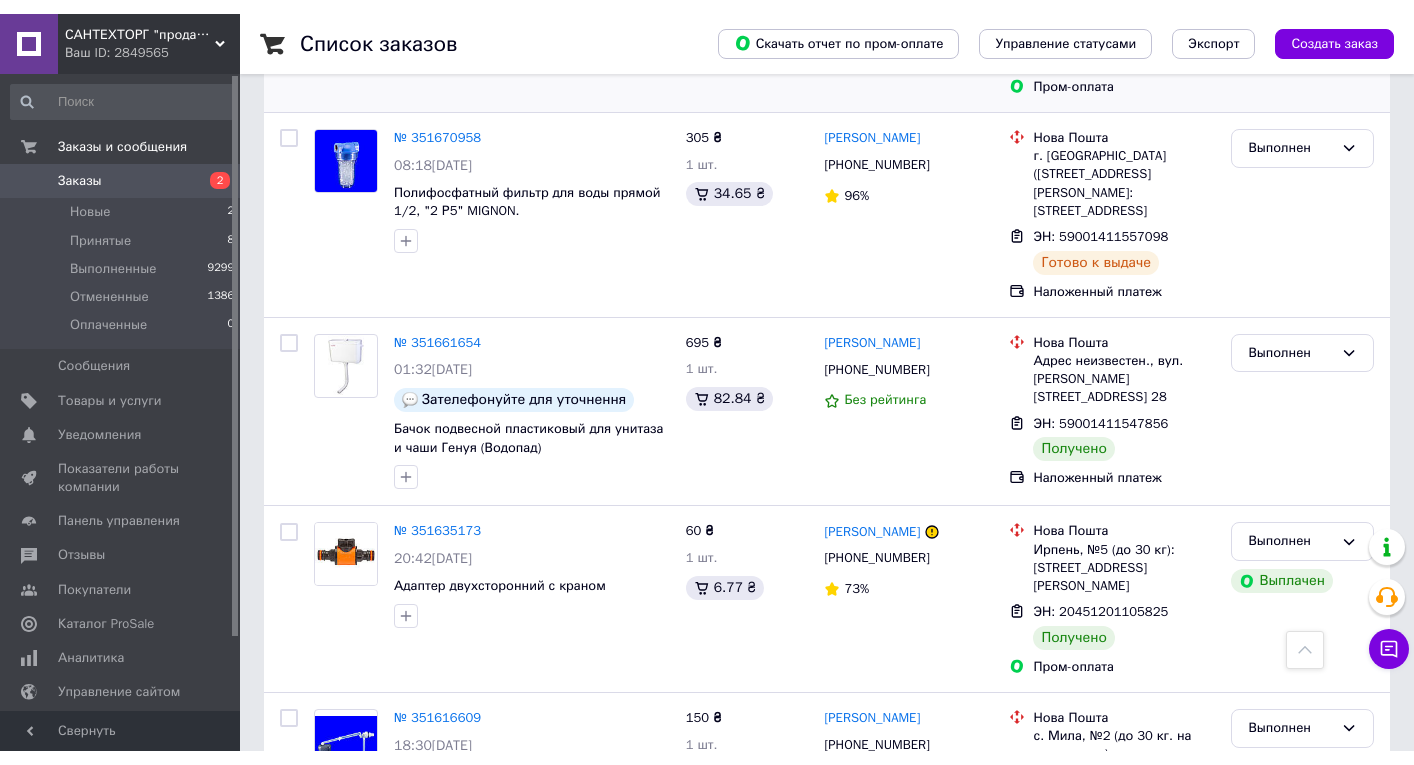 scroll, scrollTop: 3342, scrollLeft: 0, axis: vertical 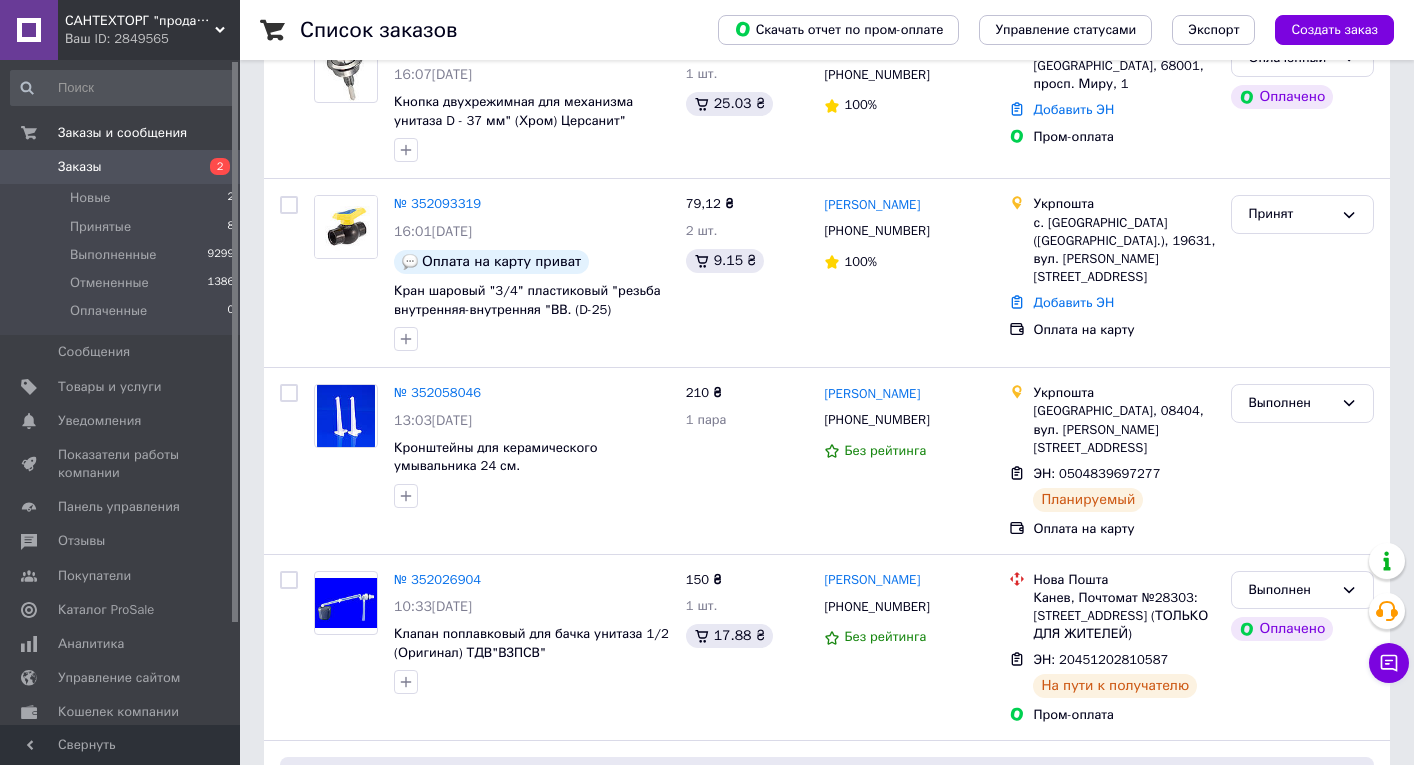 click on "Принят" at bounding box center [1290, 214] 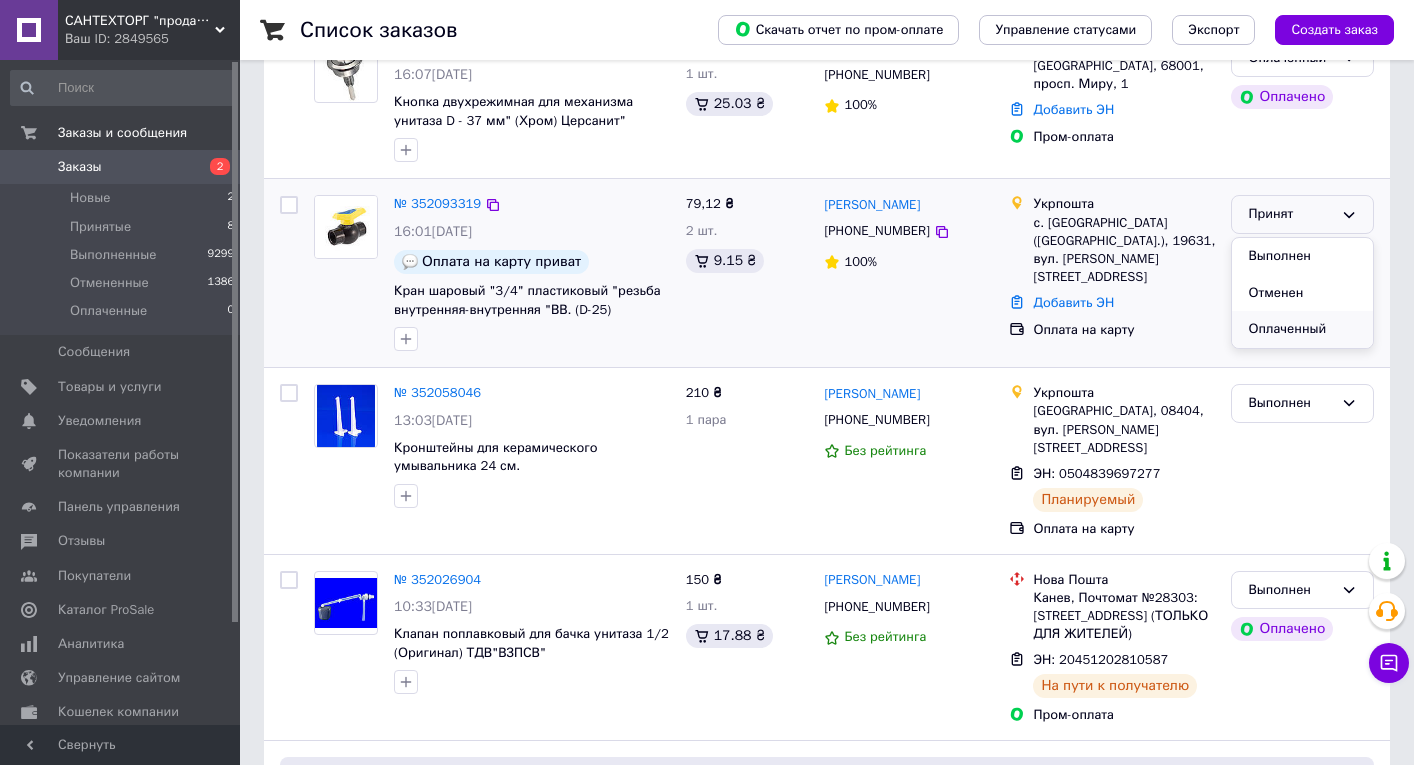 drag, startPoint x: 929, startPoint y: 685, endPoint x: 1291, endPoint y: 341, distance: 499.3796 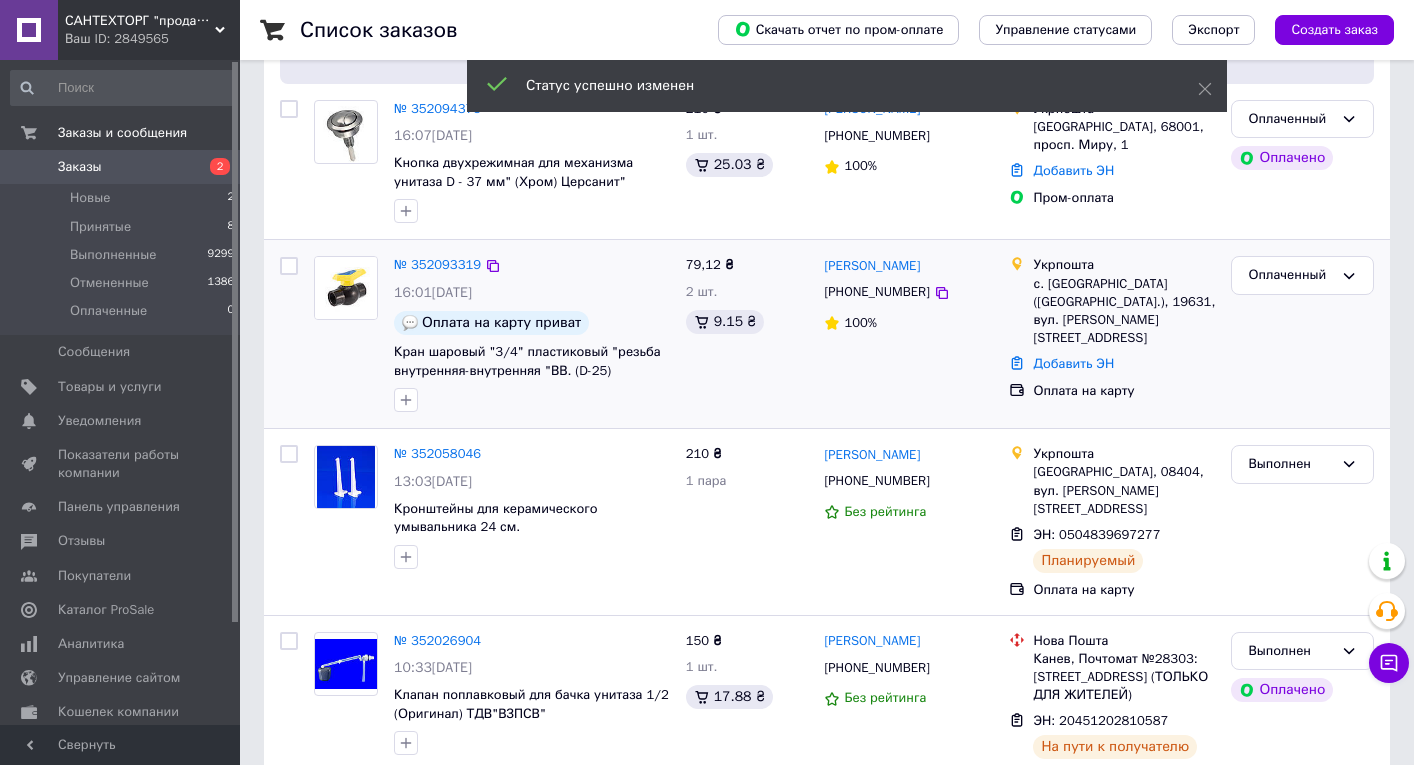 scroll, scrollTop: 163, scrollLeft: 0, axis: vertical 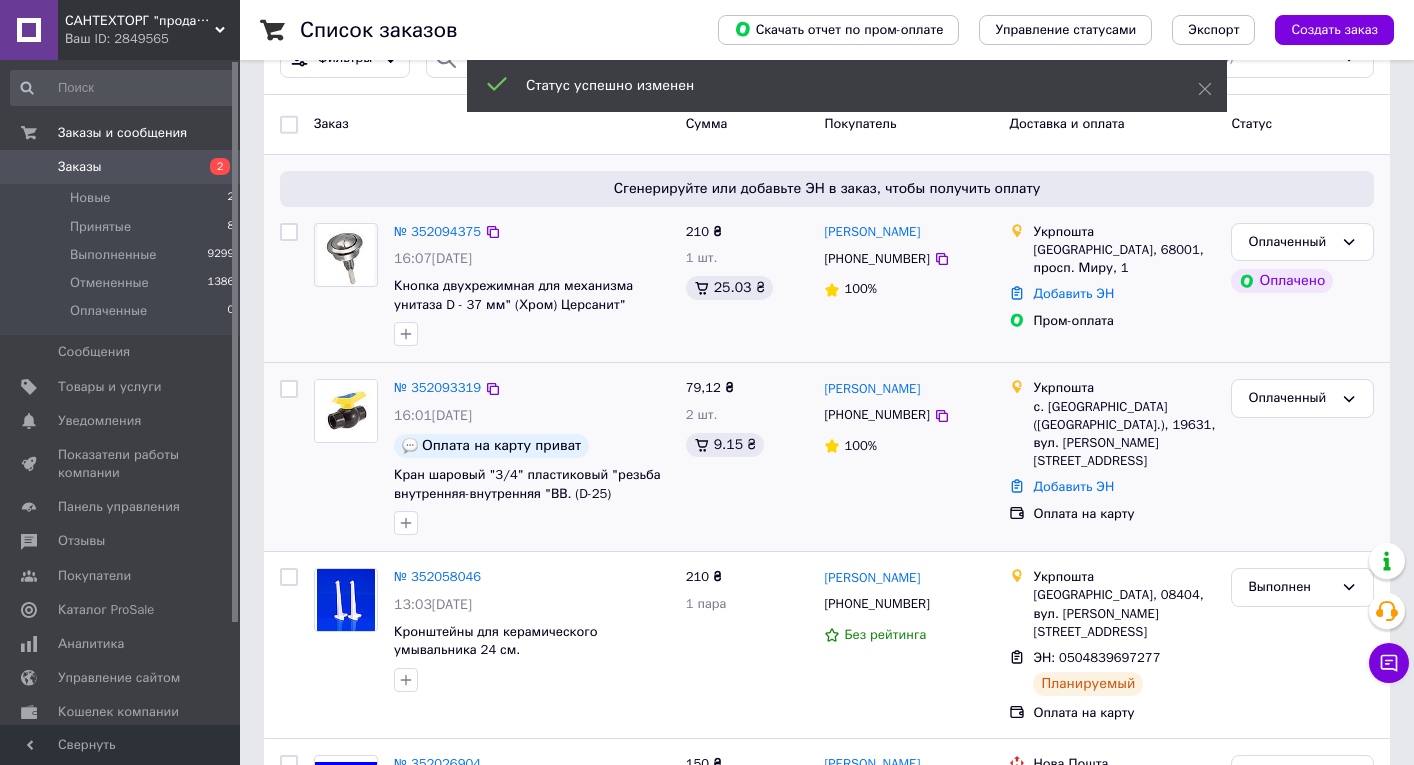 click on "Оплаченный" at bounding box center [1290, 242] 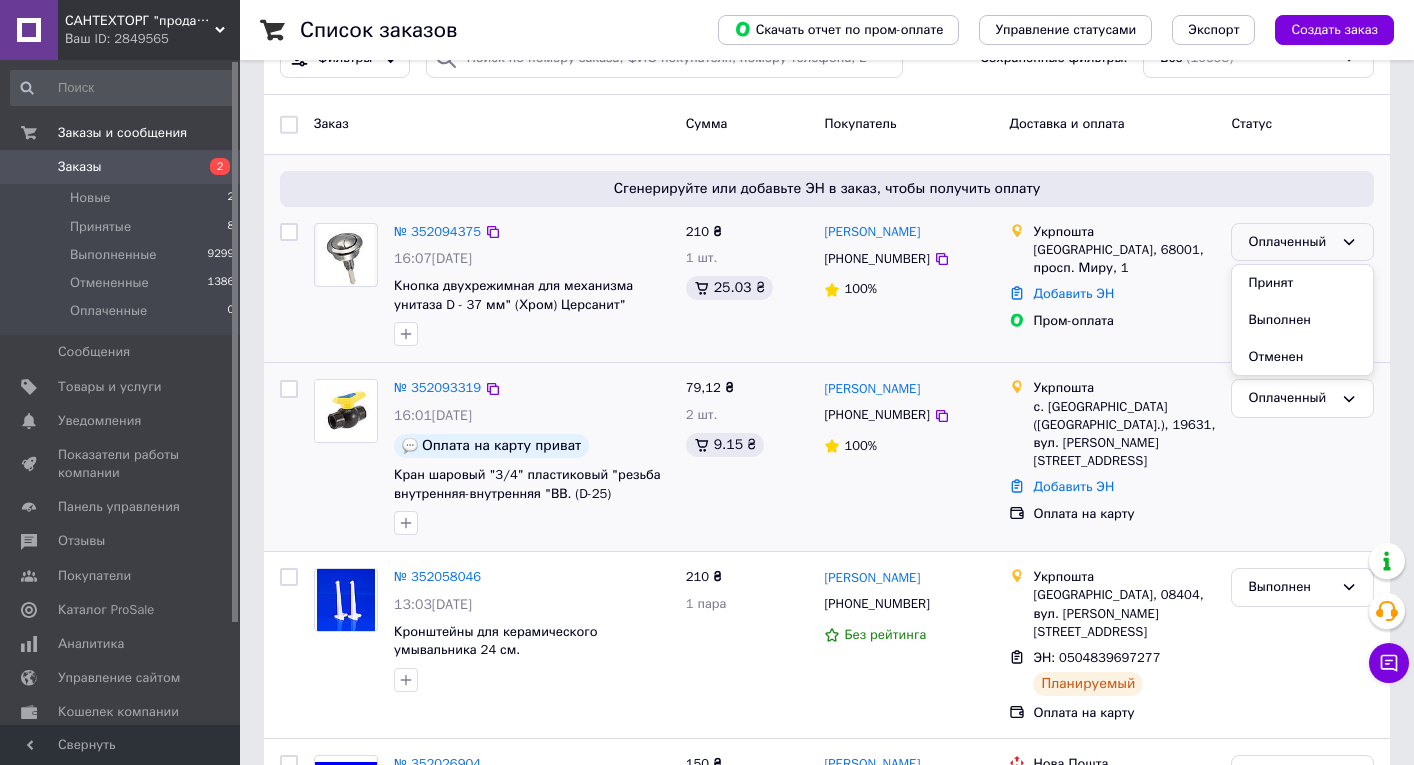 click on "Принят" at bounding box center (1302, 283) 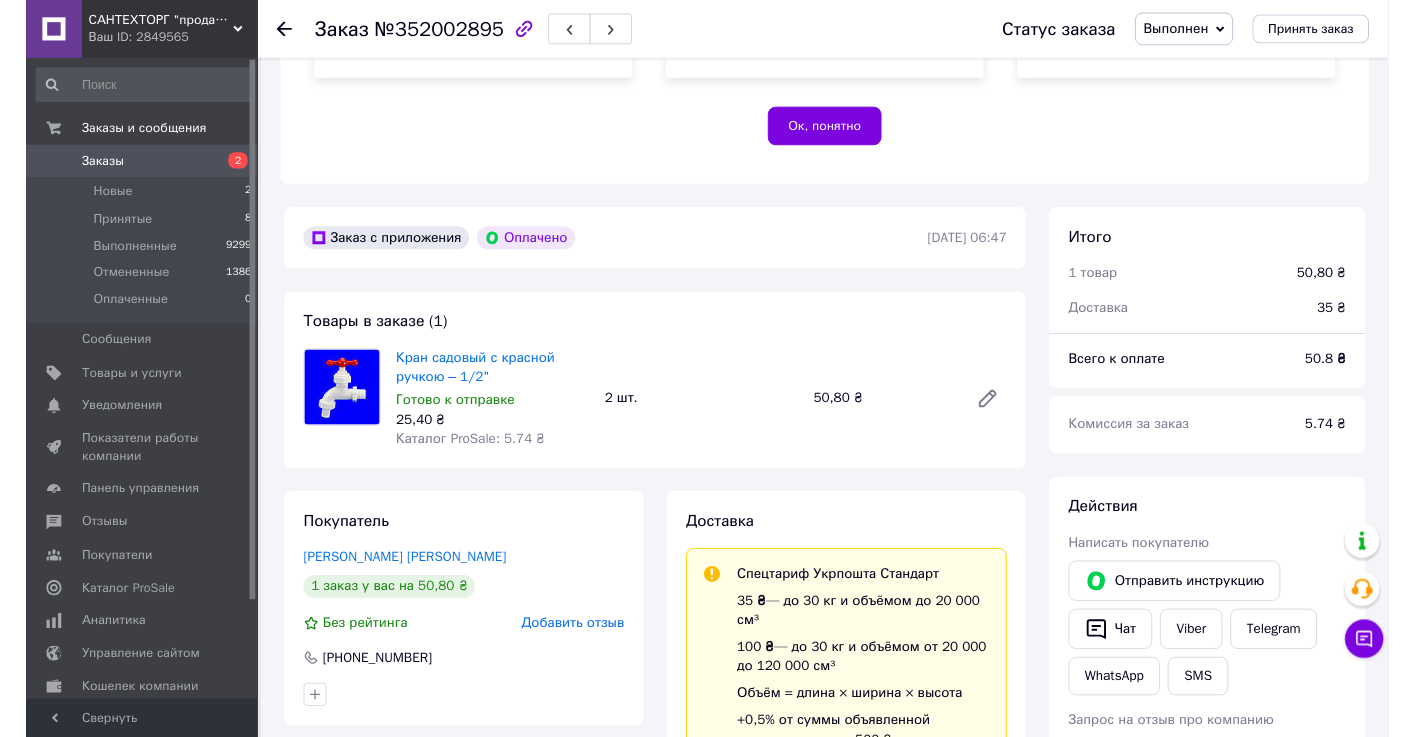 scroll, scrollTop: 477, scrollLeft: 0, axis: vertical 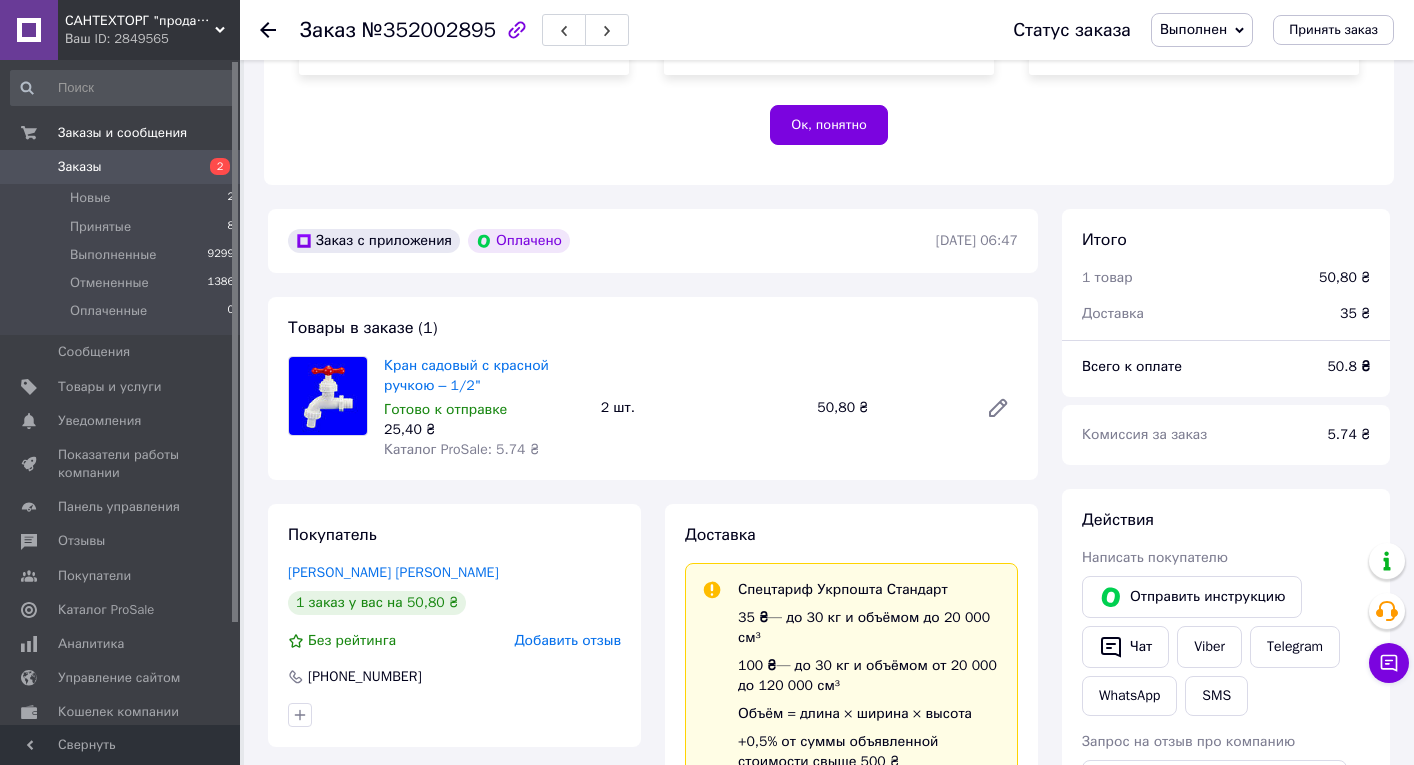 click at bounding box center [328, 396] 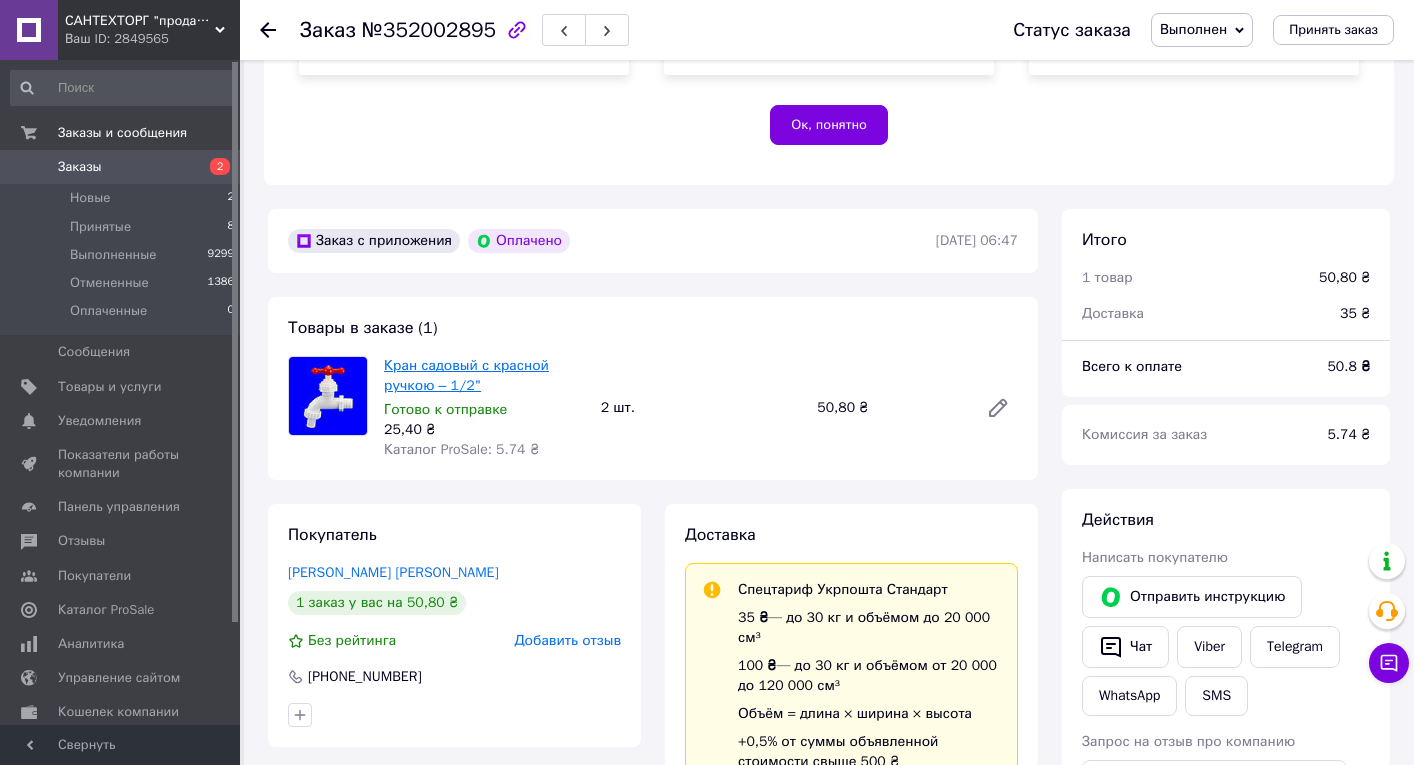 click on "Кран садовый с красной ручкою – 1/2"" at bounding box center [466, 375] 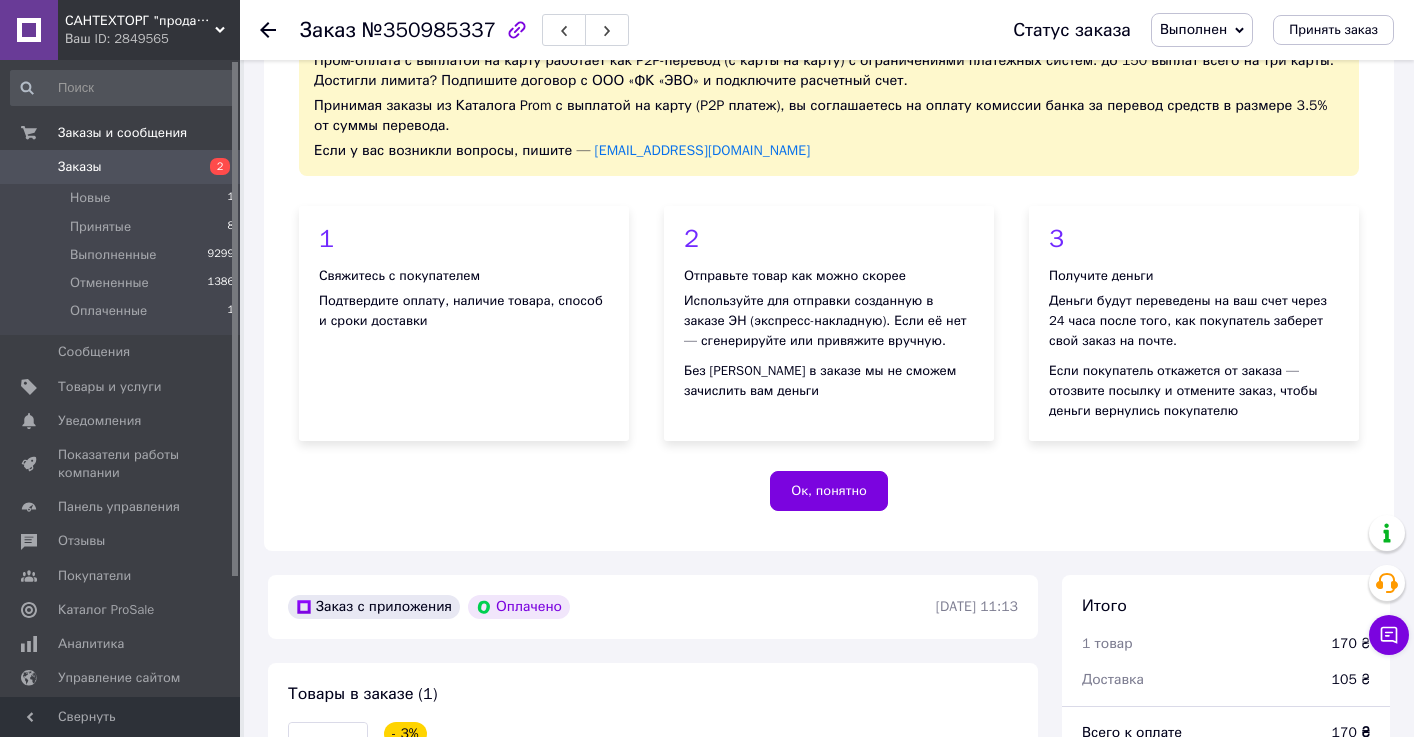 scroll, scrollTop: 553, scrollLeft: 0, axis: vertical 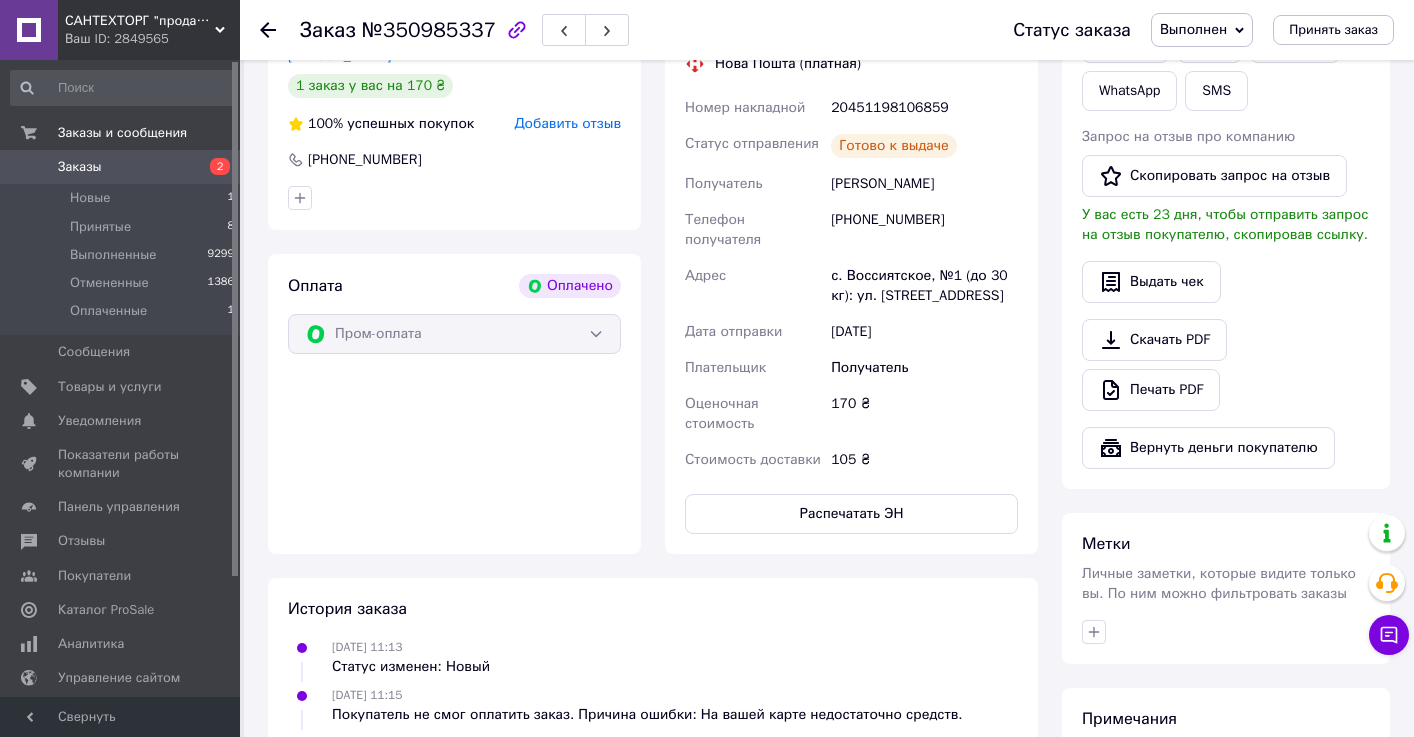 click at bounding box center (280, 30) 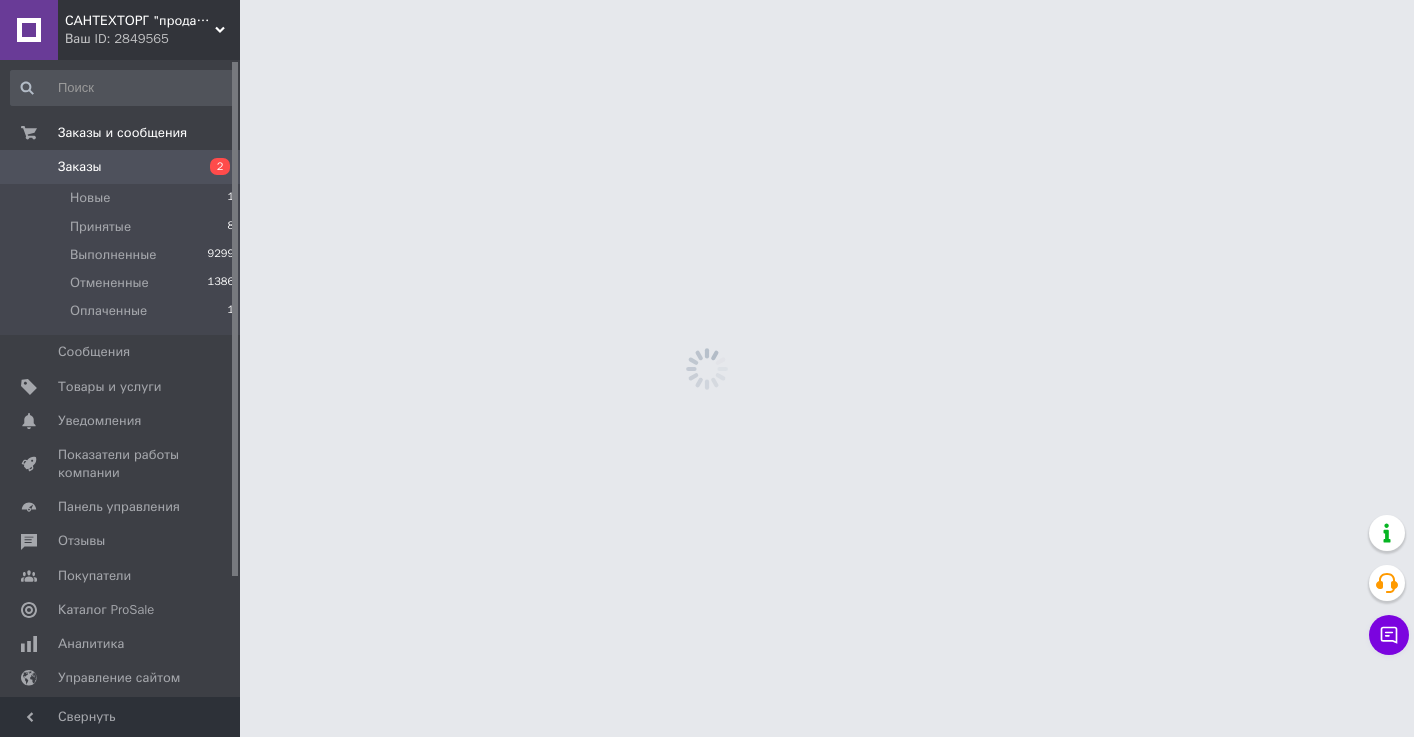 scroll, scrollTop: 0, scrollLeft: 0, axis: both 